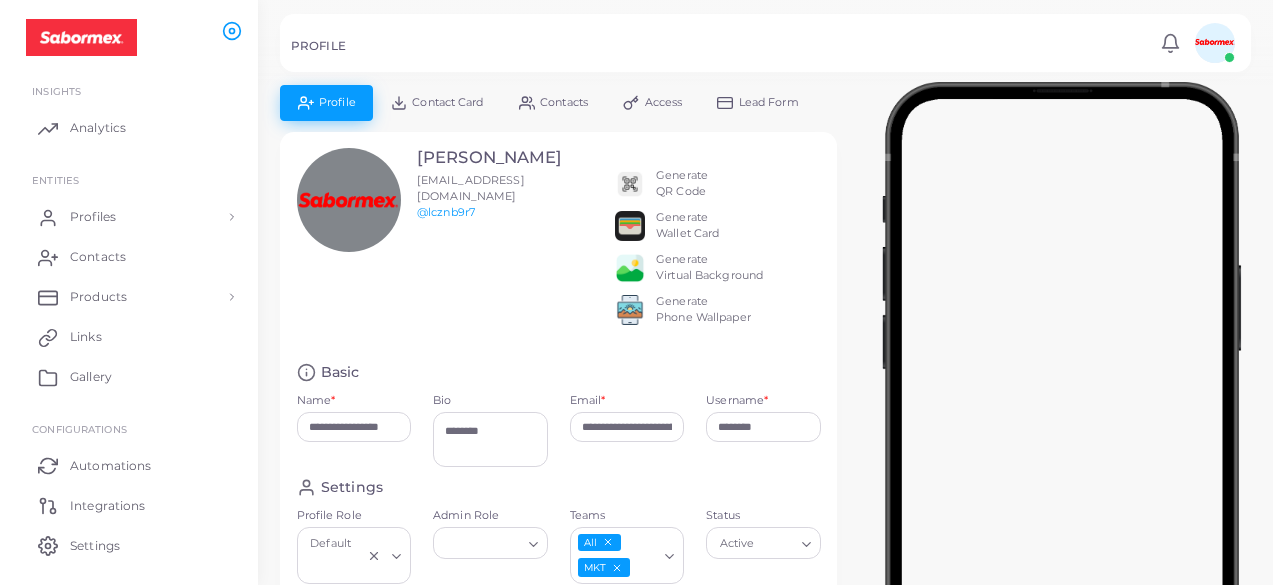 scroll, scrollTop: 0, scrollLeft: 0, axis: both 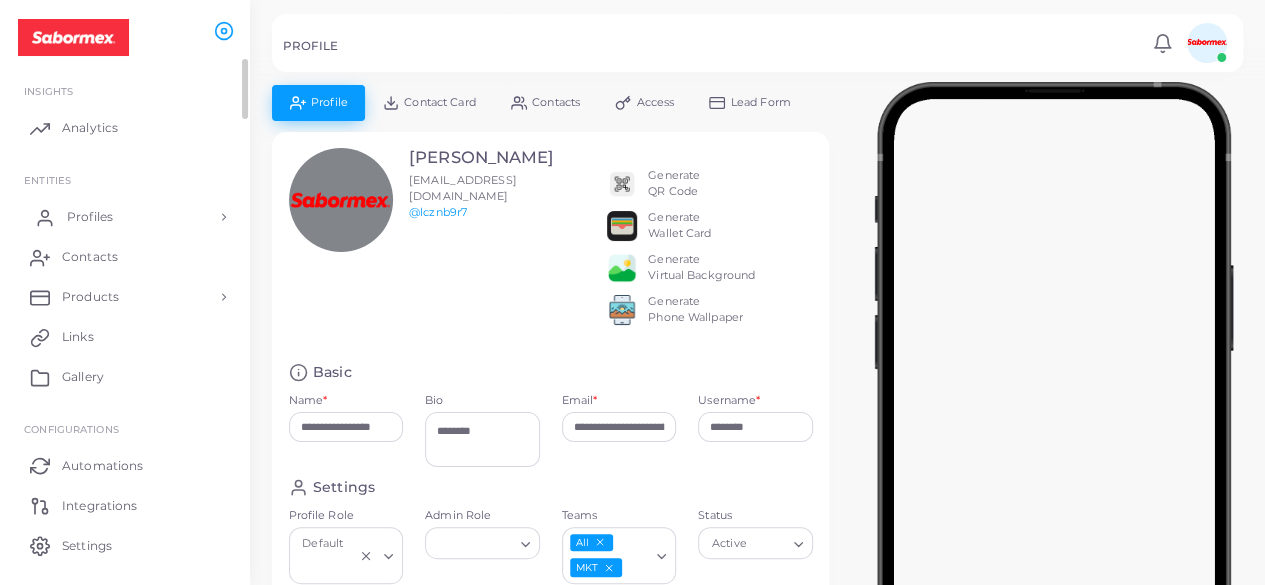 click on "Profiles" at bounding box center [125, 217] 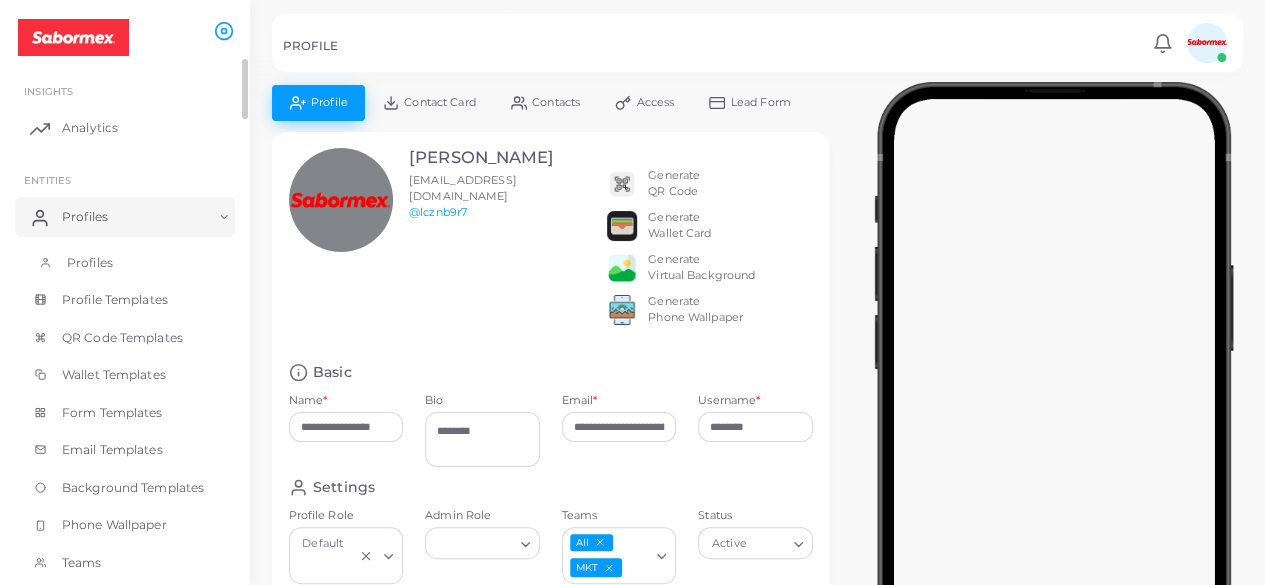 click on "Profiles" at bounding box center [125, 263] 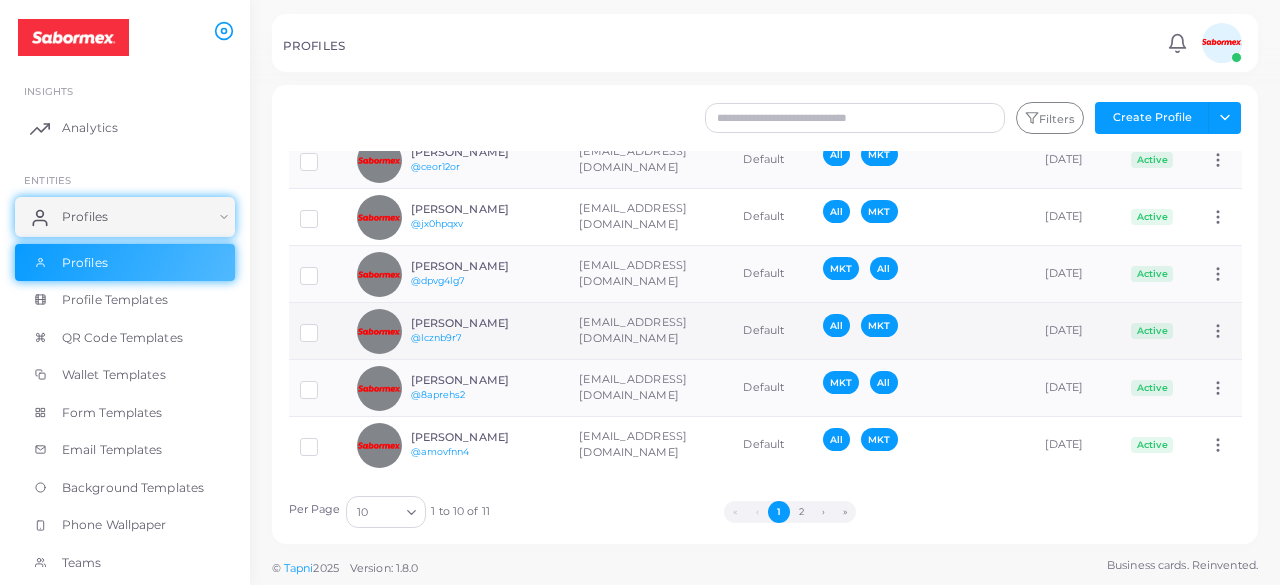 scroll, scrollTop: 292, scrollLeft: 0, axis: vertical 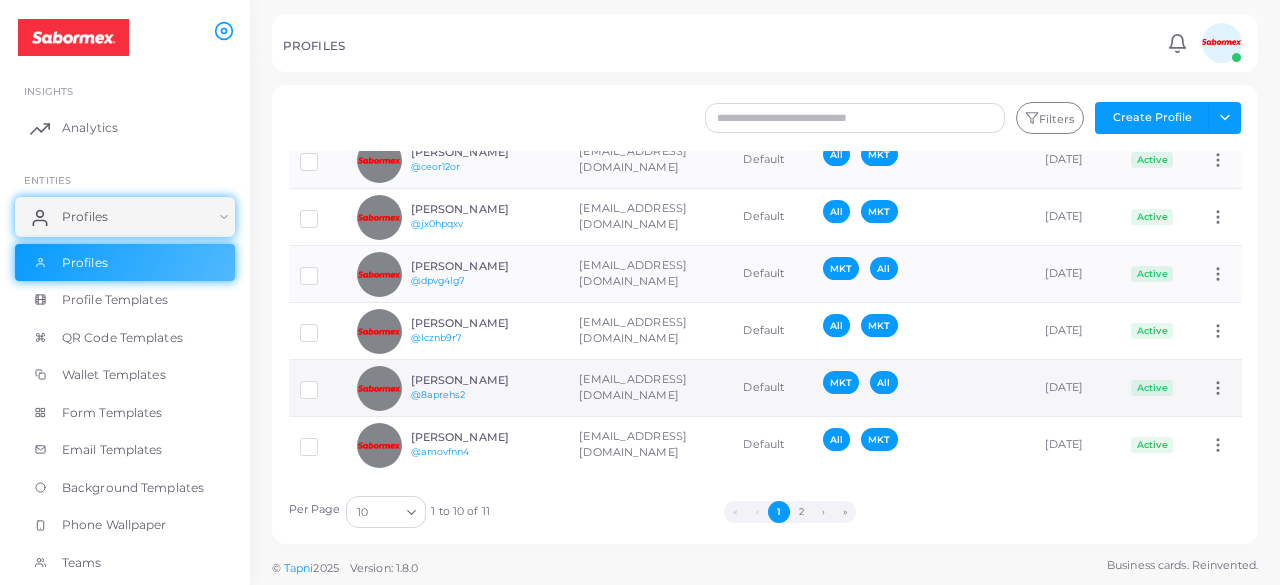 click on "[PERSON_NAME]   @8aprehs2" at bounding box center (457, 388) 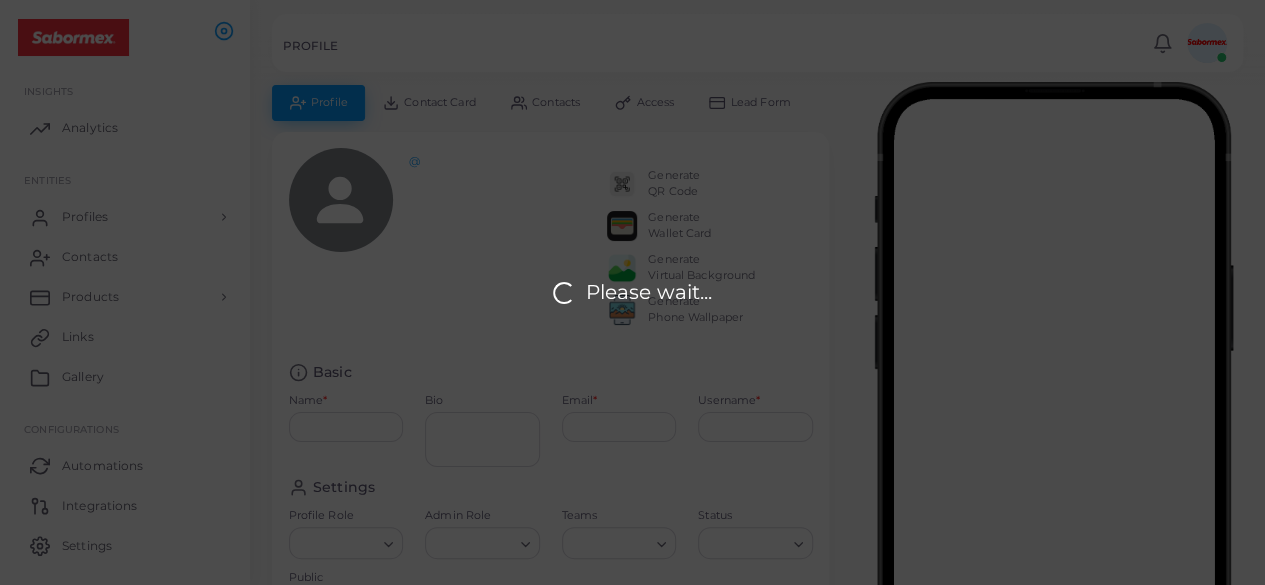 type on "**********" 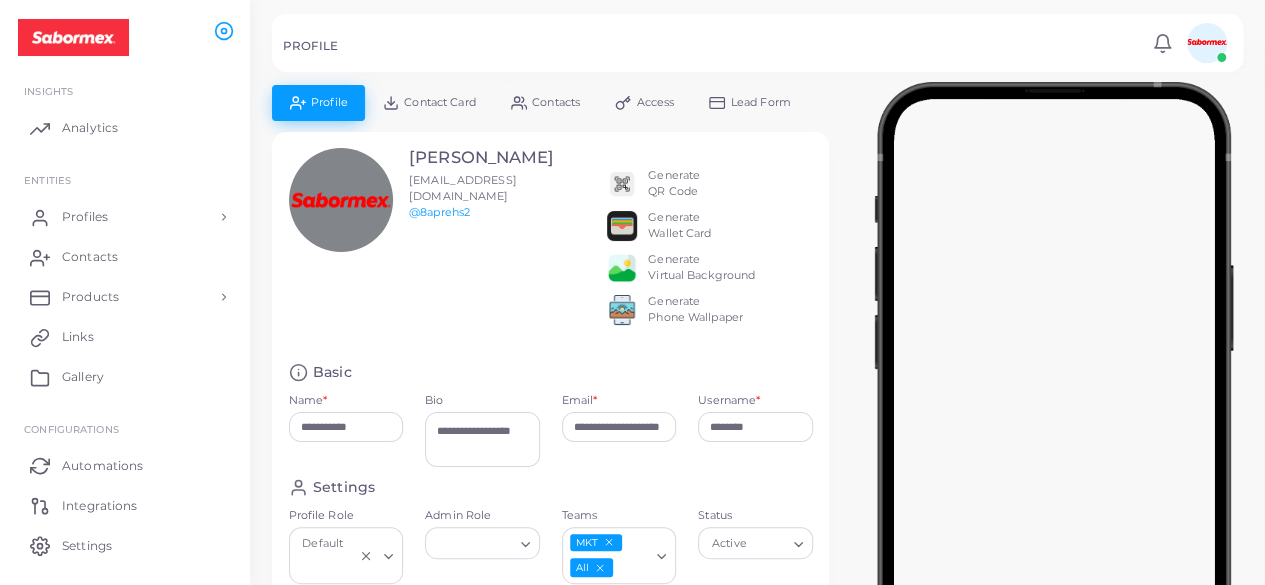 click on "Generate  QR Code" at bounding box center (674, 184) 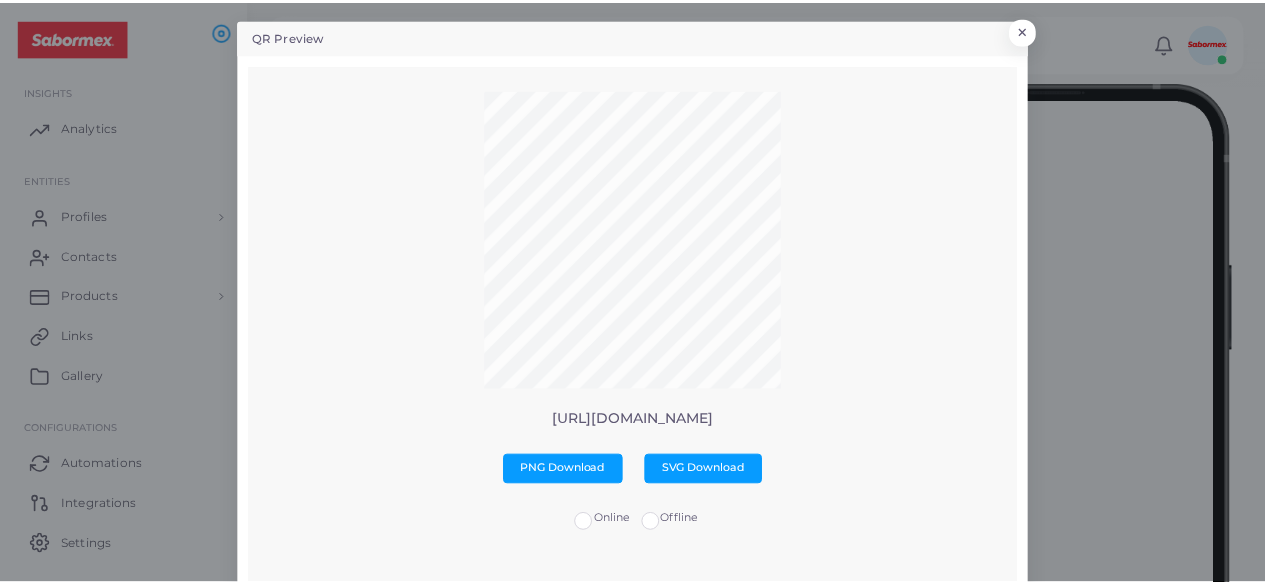 scroll, scrollTop: 0, scrollLeft: 0, axis: both 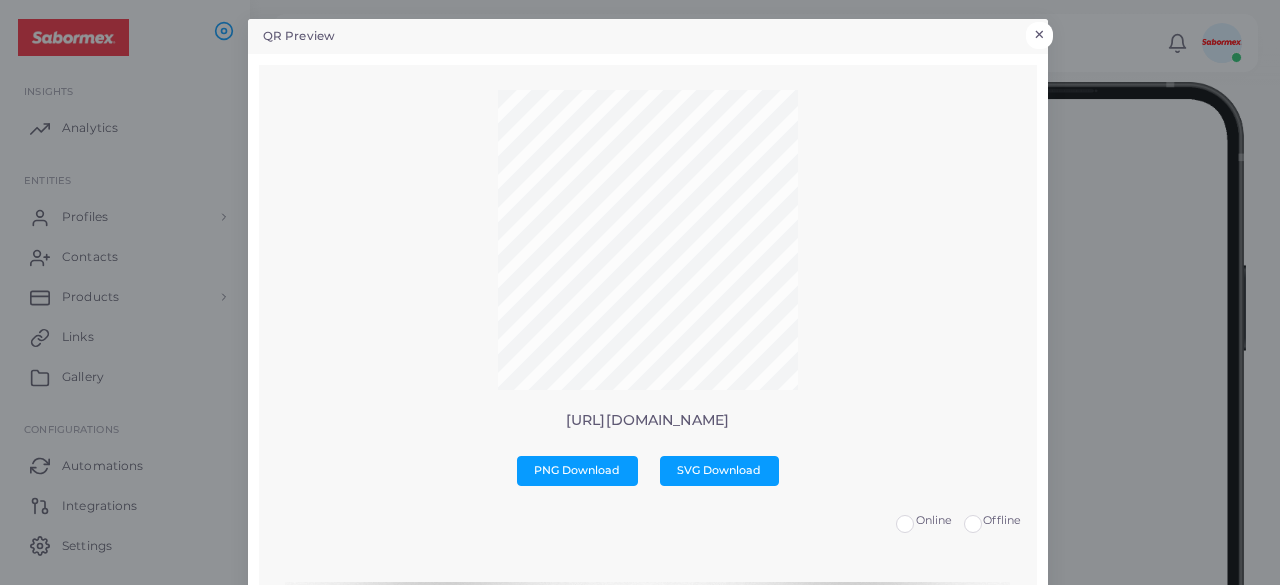 click on "×" at bounding box center [1039, 35] 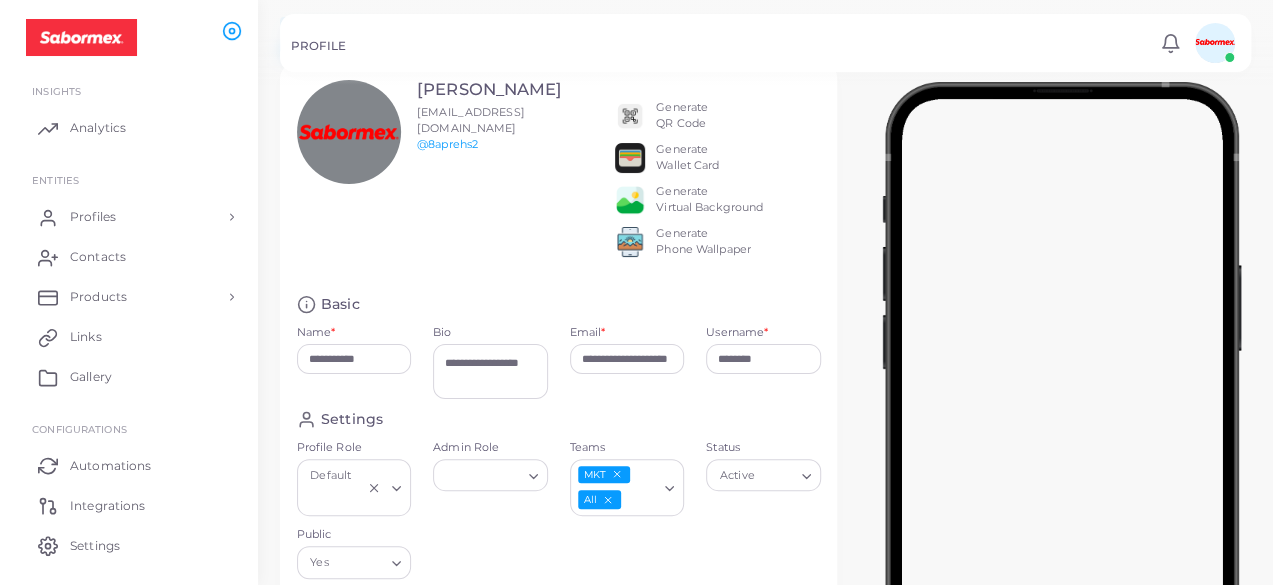 scroll, scrollTop: 0, scrollLeft: 0, axis: both 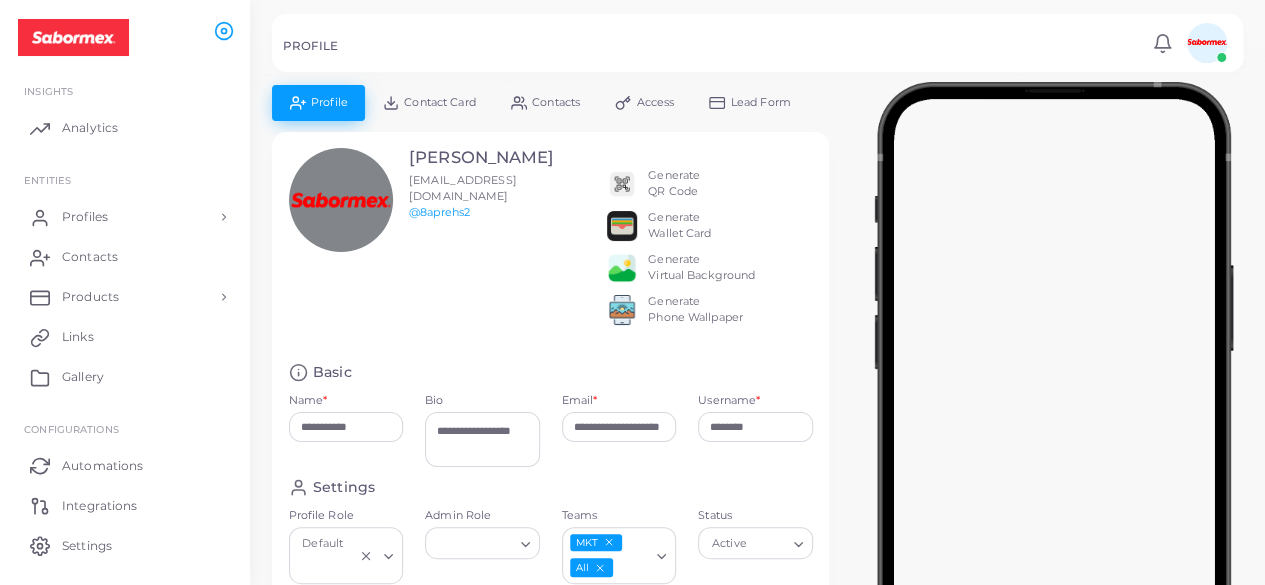 click on "Contact Card" at bounding box center [439, 102] 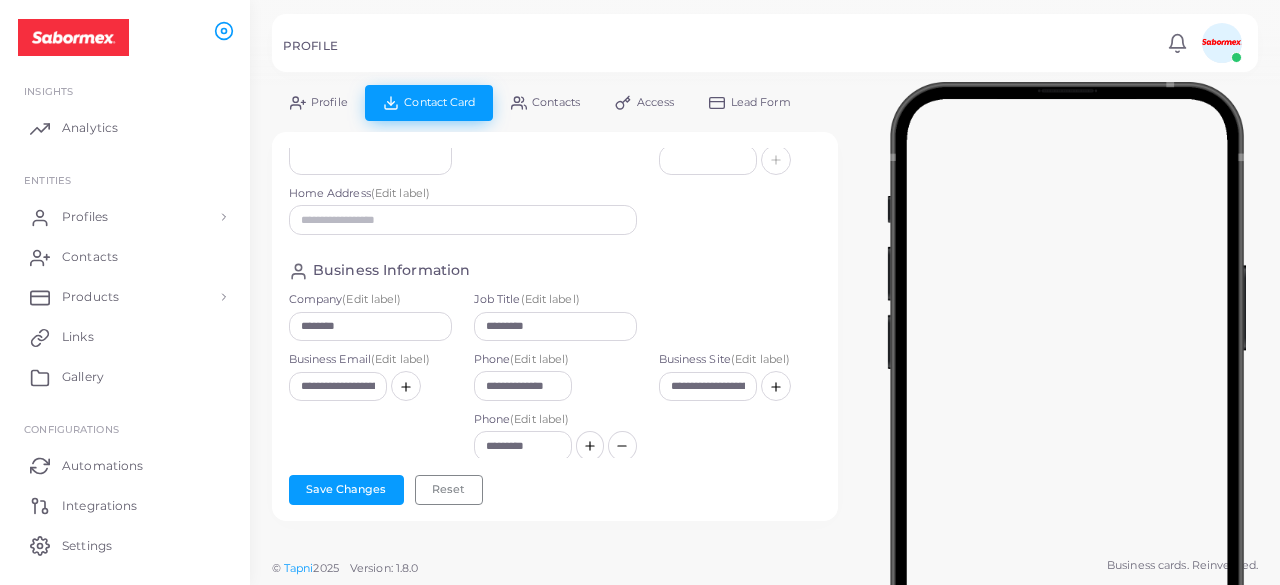scroll, scrollTop: 200, scrollLeft: 0, axis: vertical 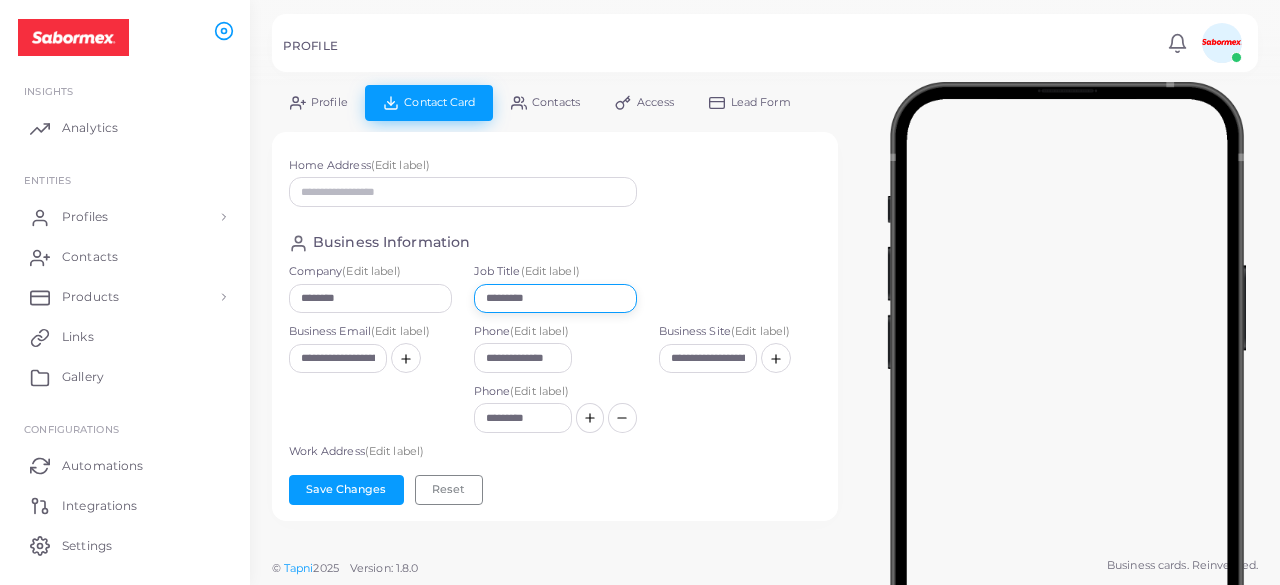 click on "*********" at bounding box center (555, 299) 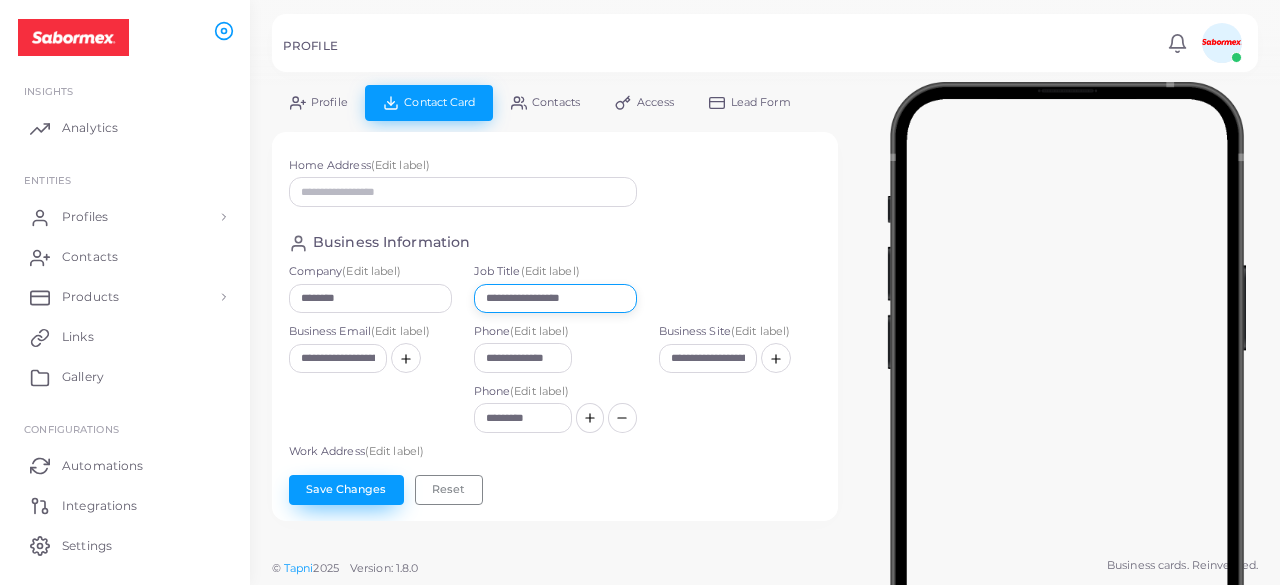 type on "**********" 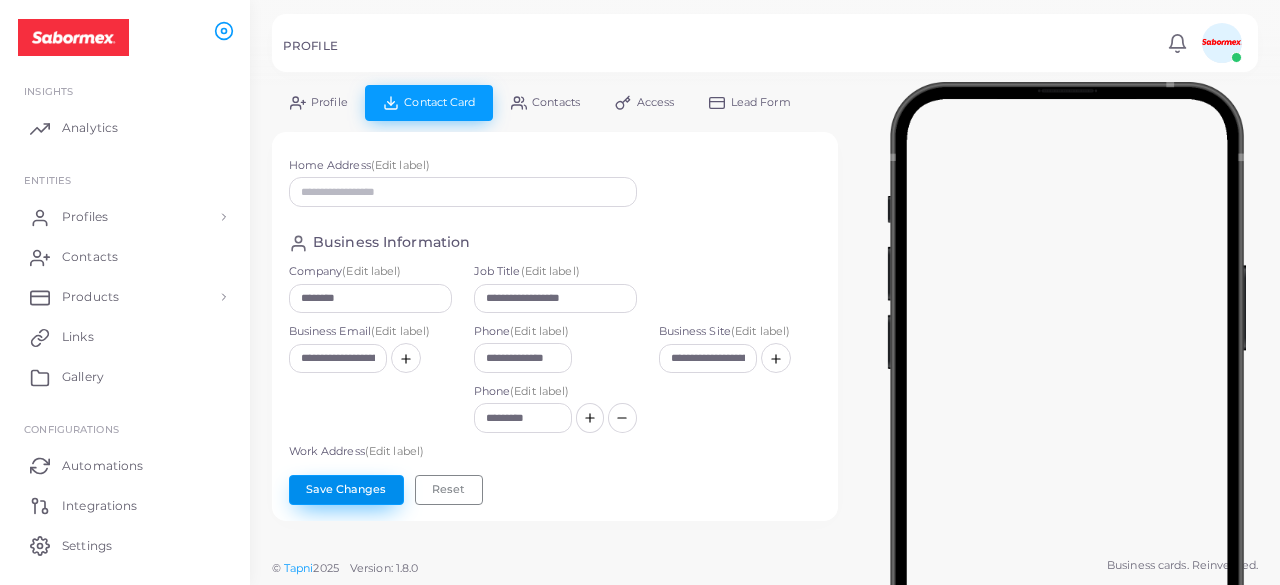 click on "Save Changes" at bounding box center (346, 490) 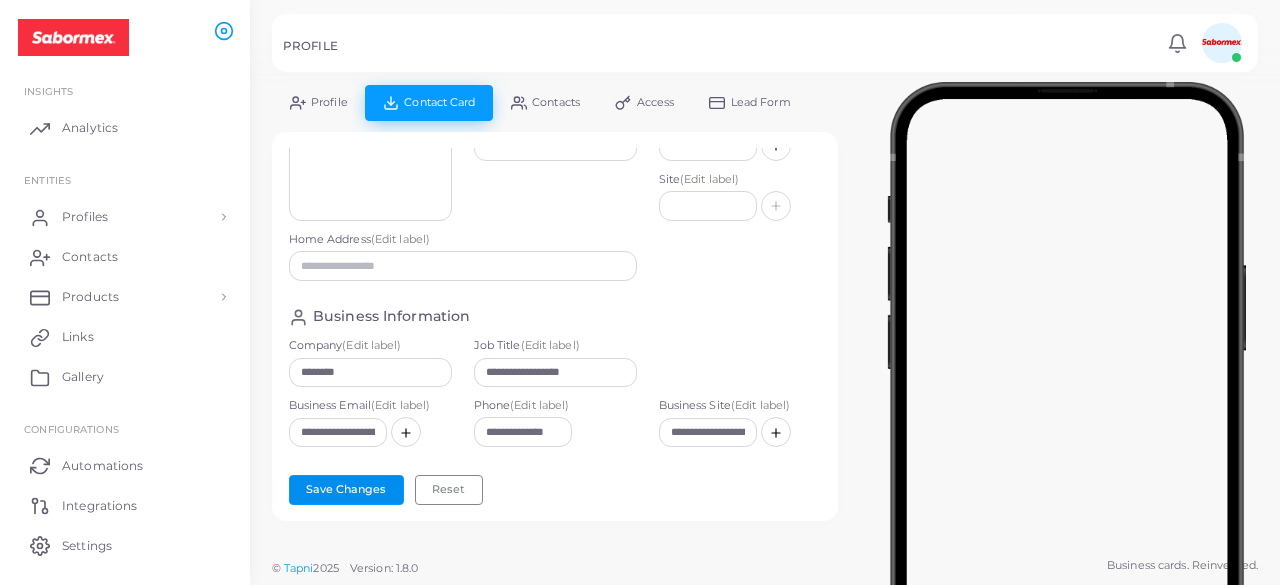 scroll, scrollTop: 0, scrollLeft: 0, axis: both 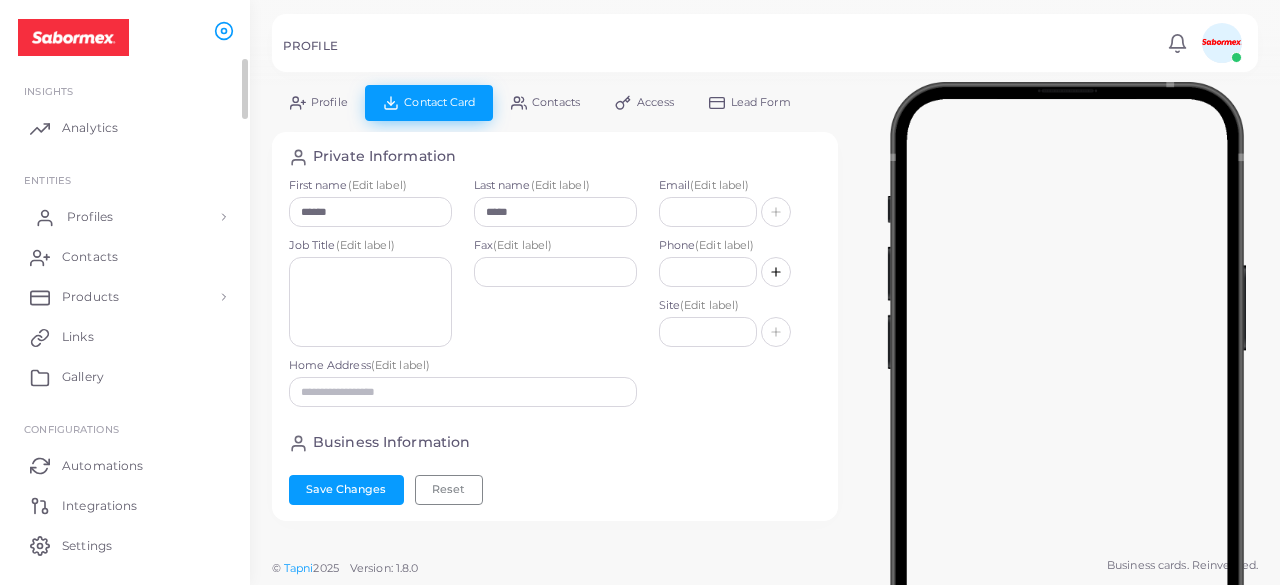 click on "Profiles" at bounding box center [90, 217] 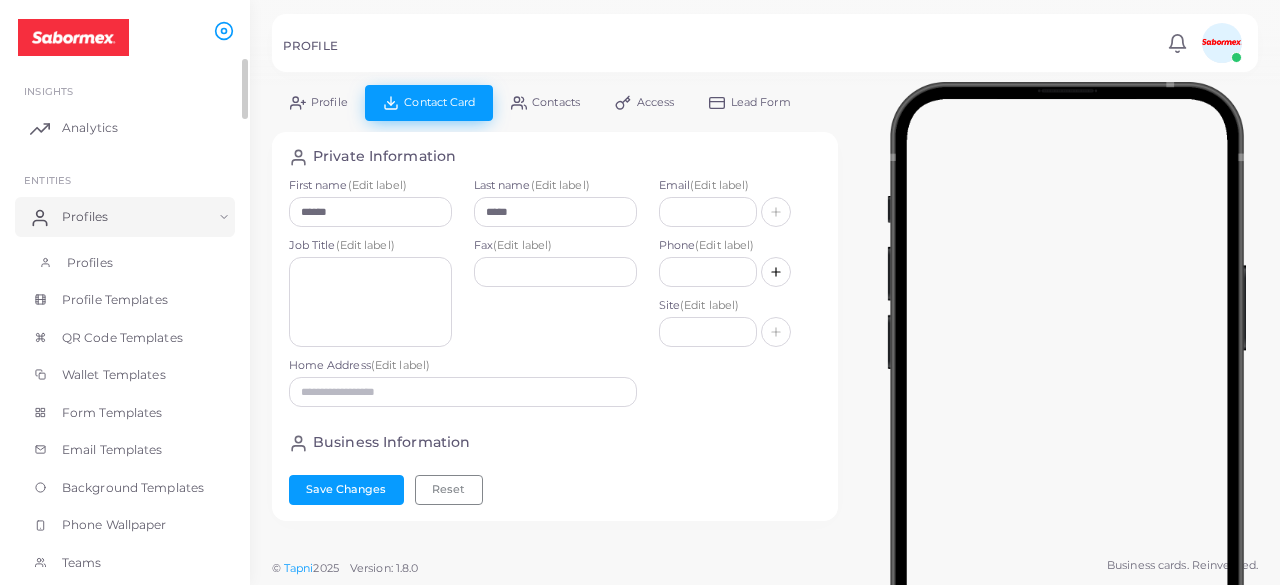 click on "Profiles" at bounding box center [125, 263] 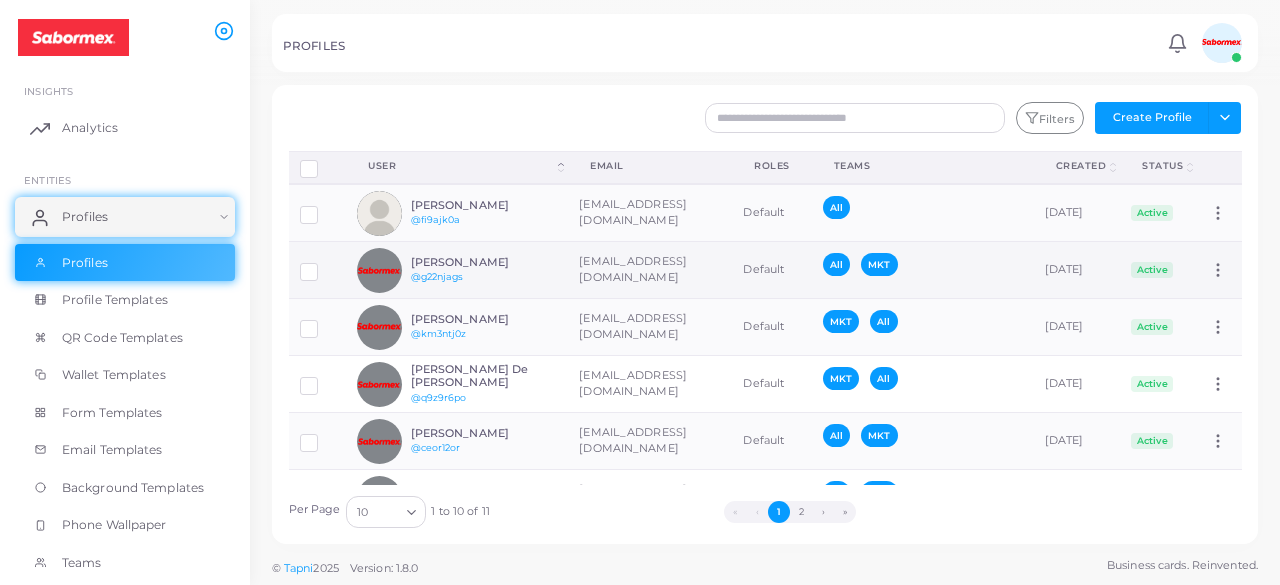 click on "[PERSON_NAME]" at bounding box center (484, 262) 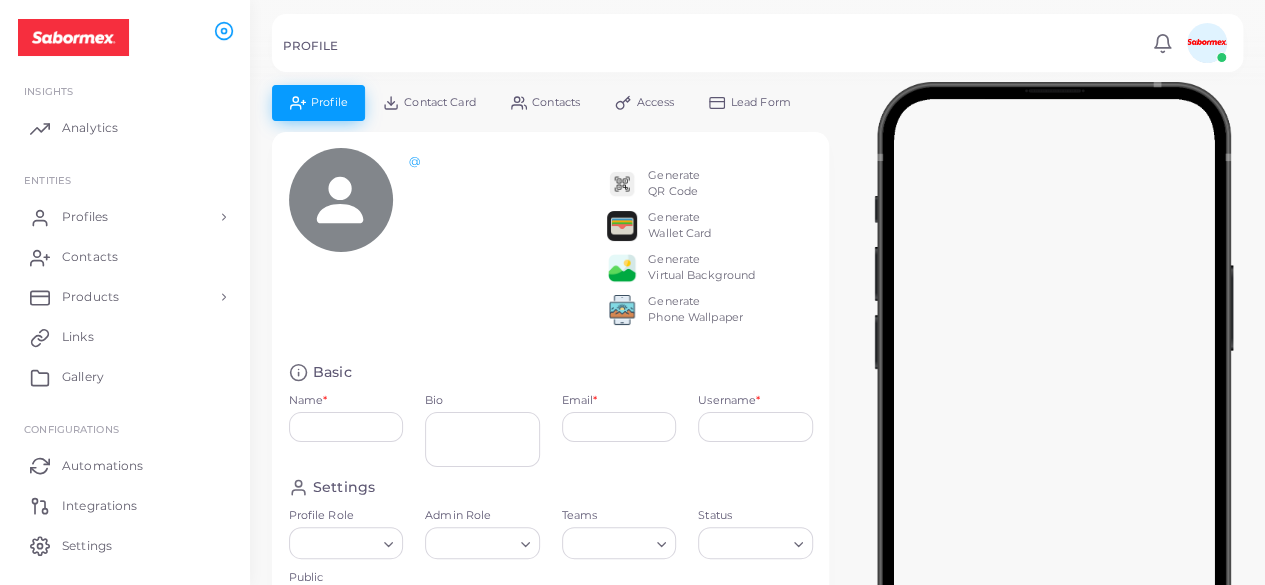 type on "**********" 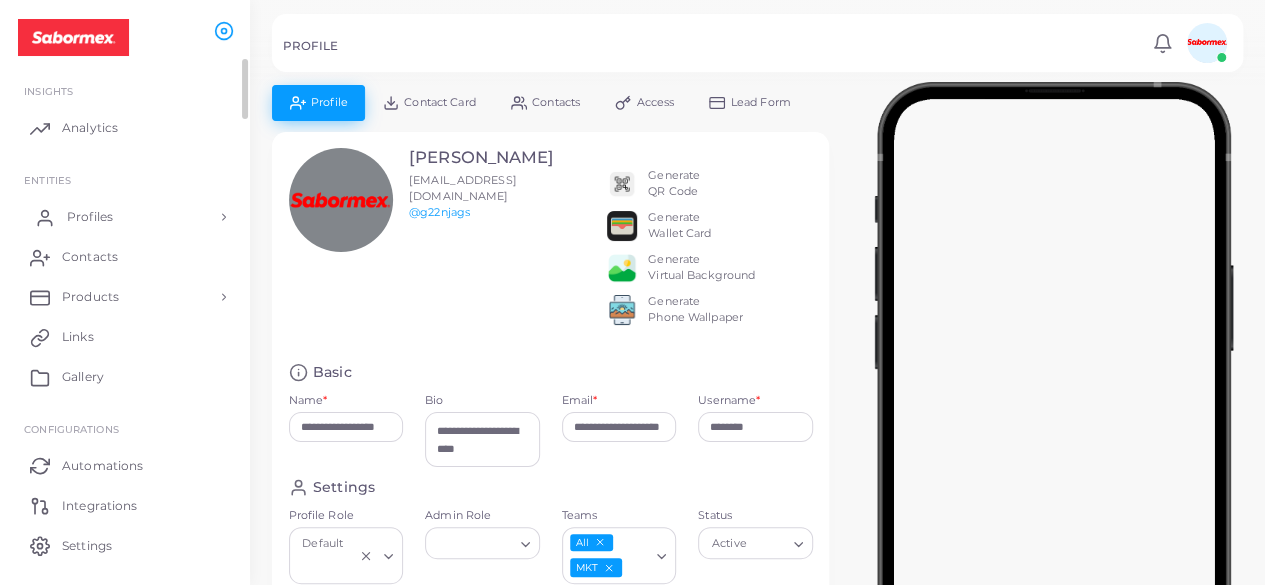 click on "Profiles" at bounding box center (125, 217) 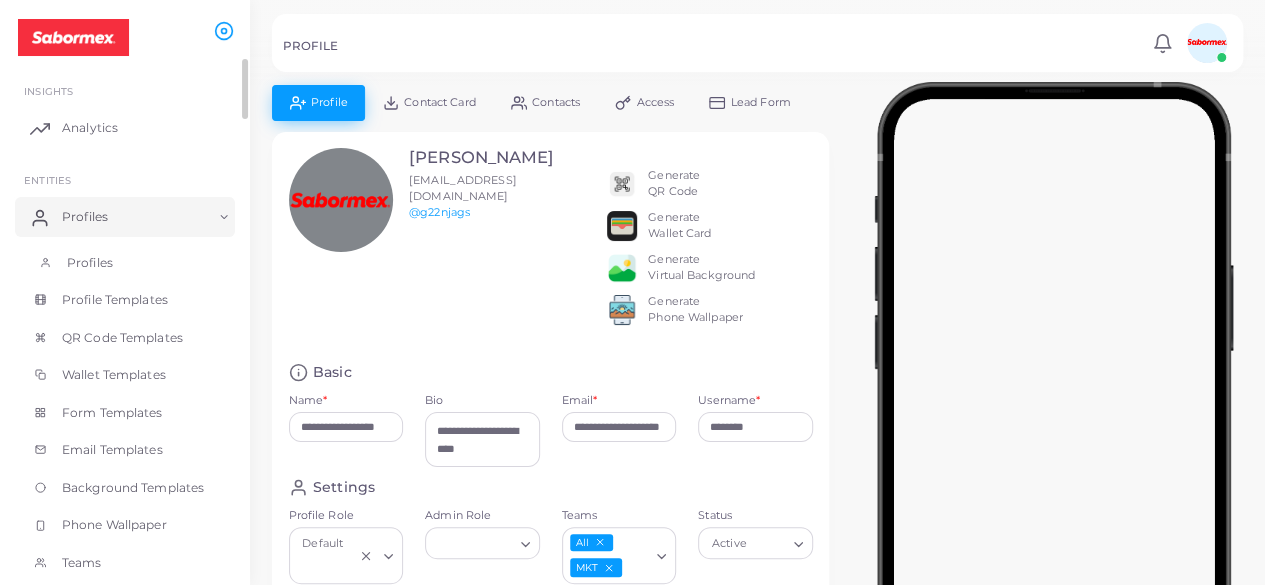 click on "Profiles" at bounding box center [125, 263] 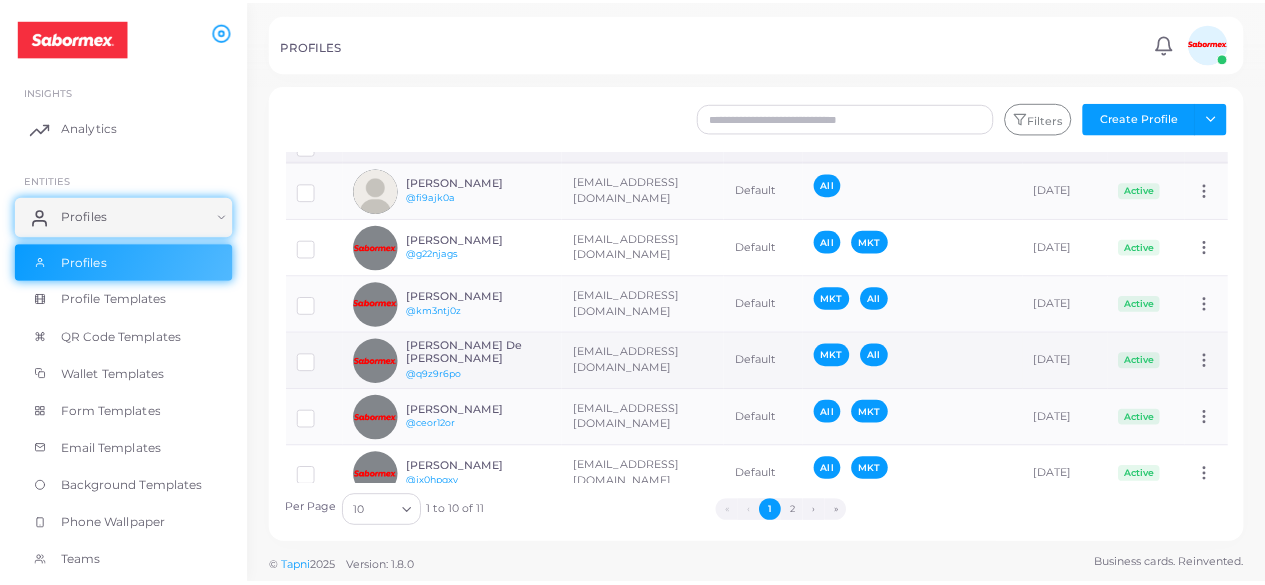 scroll, scrollTop: 0, scrollLeft: 0, axis: both 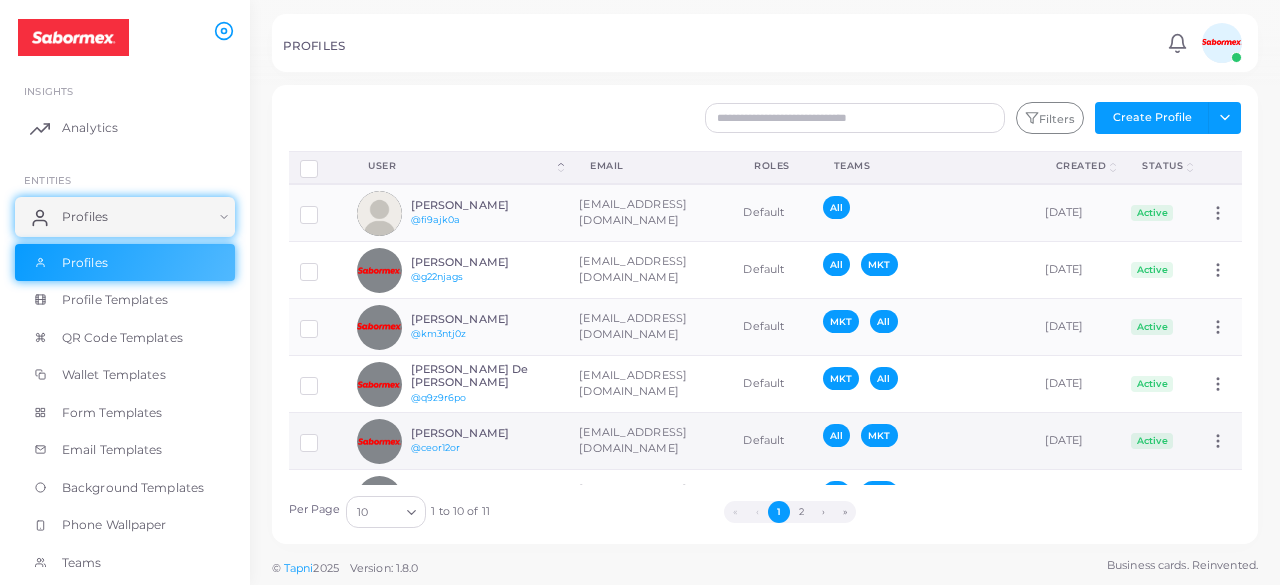 click on "[PERSON_NAME]   @ceor12or" at bounding box center [484, 441] 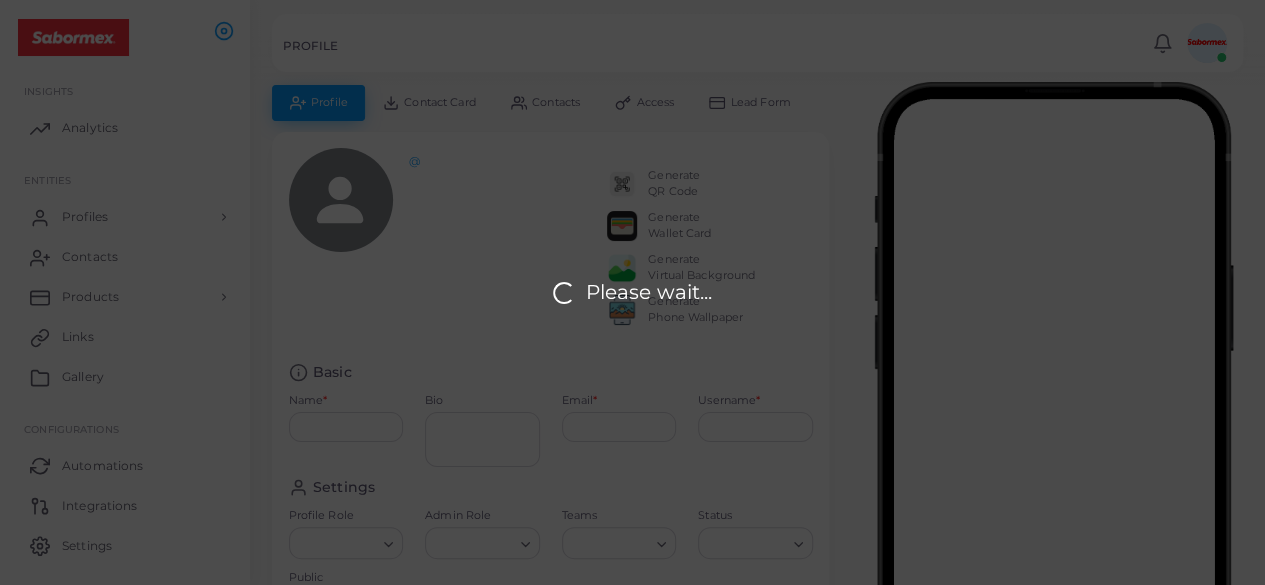 type on "**********" 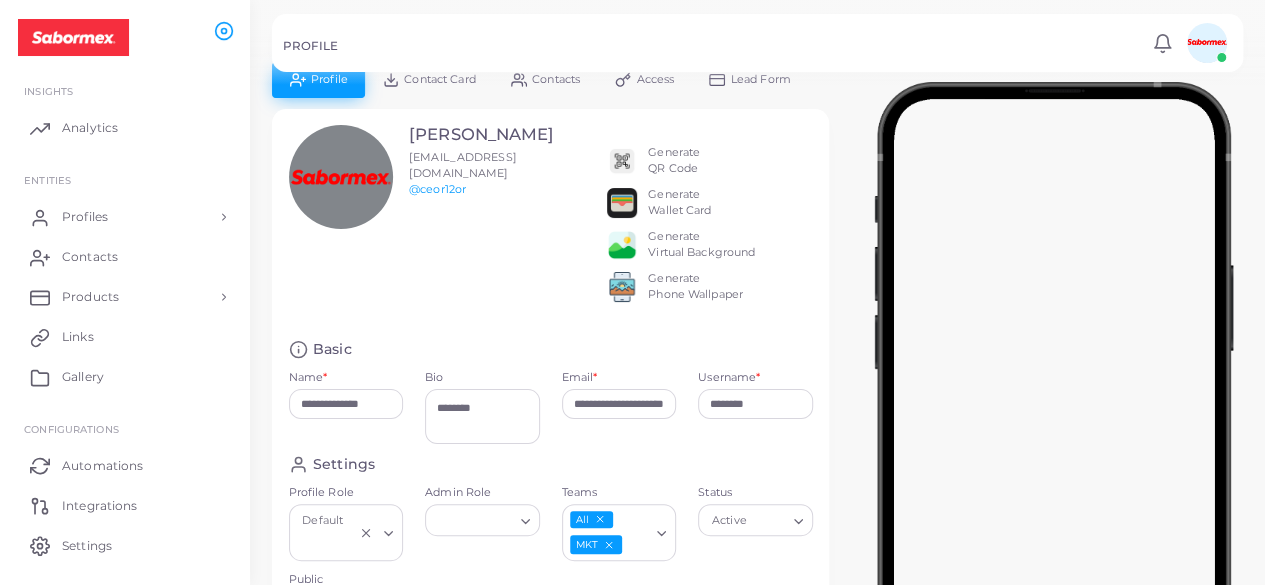 scroll, scrollTop: 22, scrollLeft: 0, axis: vertical 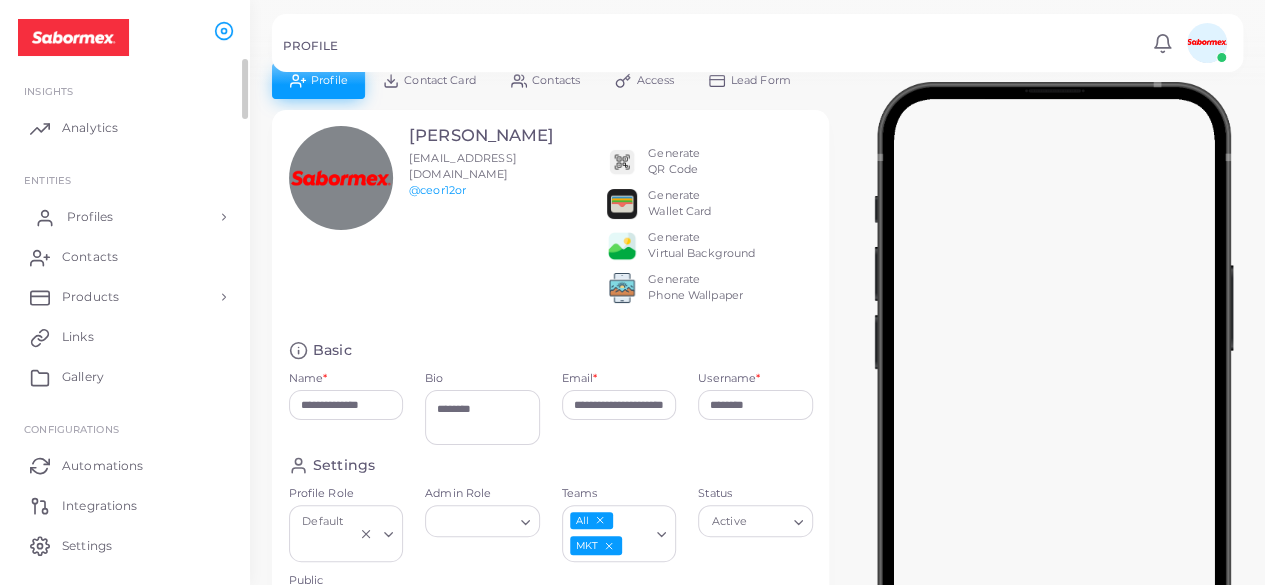 click on "Profiles" at bounding box center [125, 217] 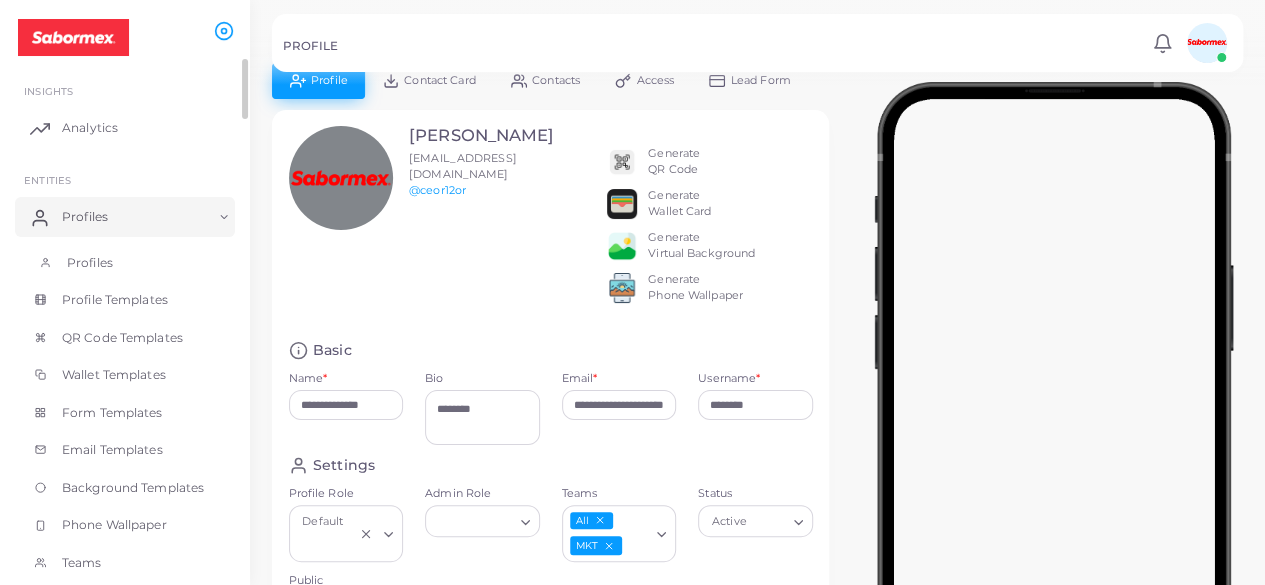 click on "Profiles" at bounding box center (125, 263) 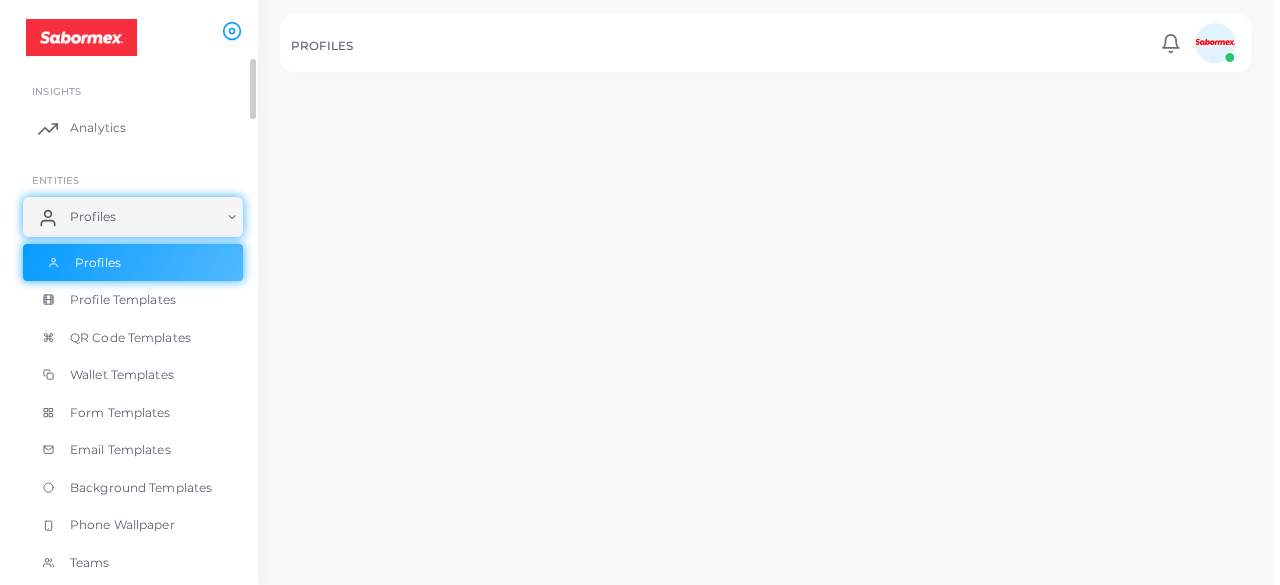 scroll, scrollTop: 0, scrollLeft: 0, axis: both 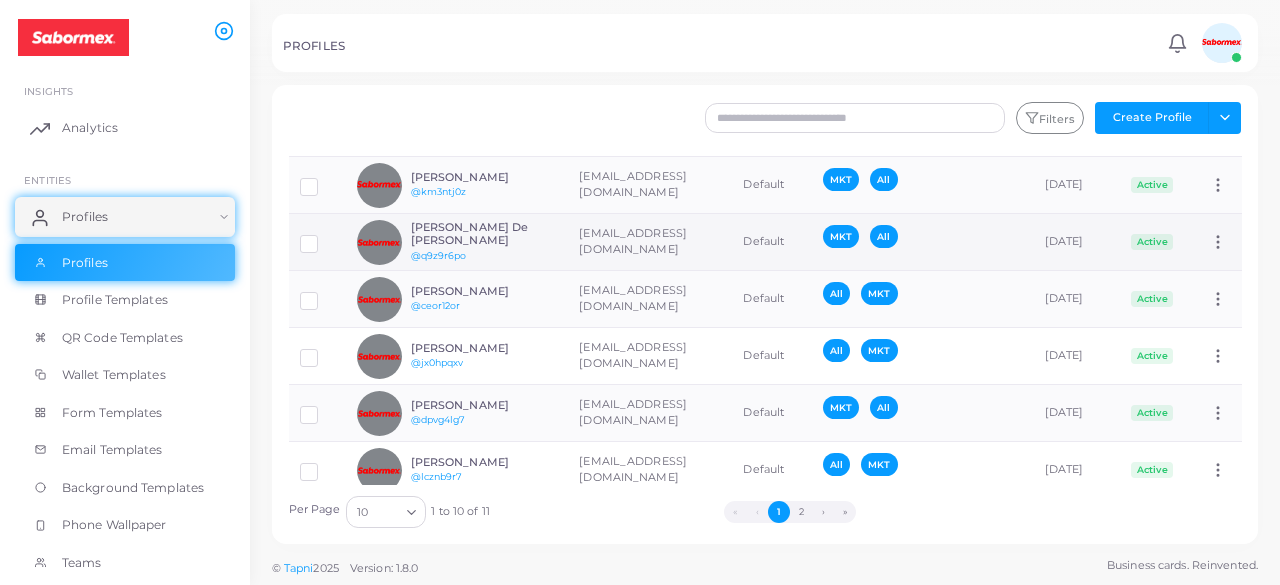 click on "[PERSON_NAME] De [PERSON_NAME]   @q9z9r6po" at bounding box center (484, 242) 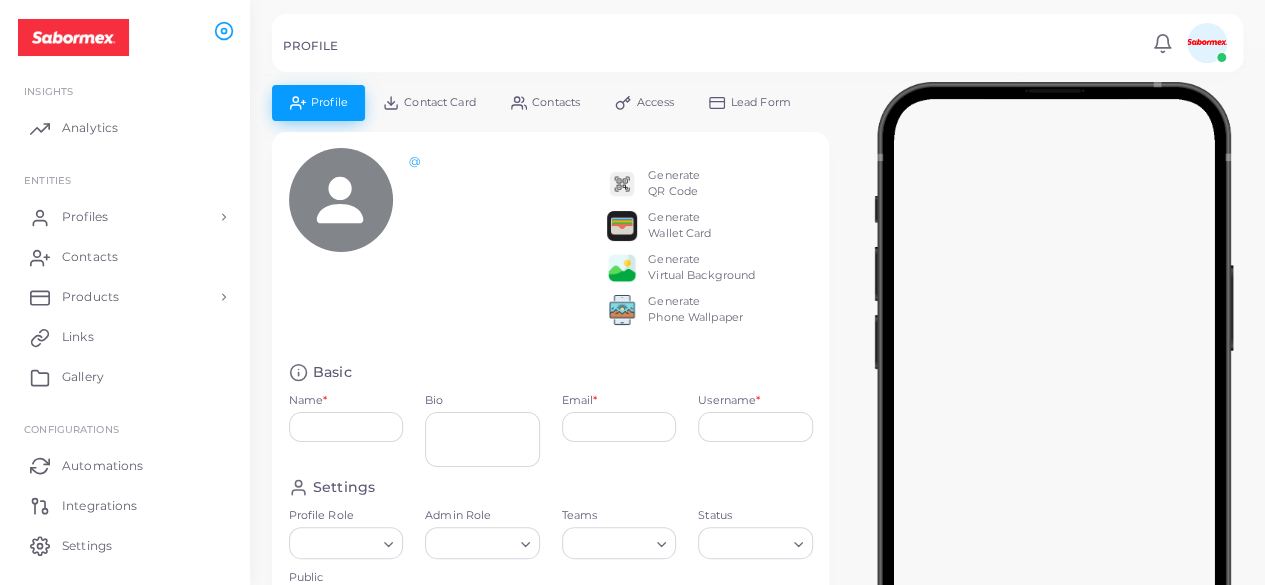 type on "**********" 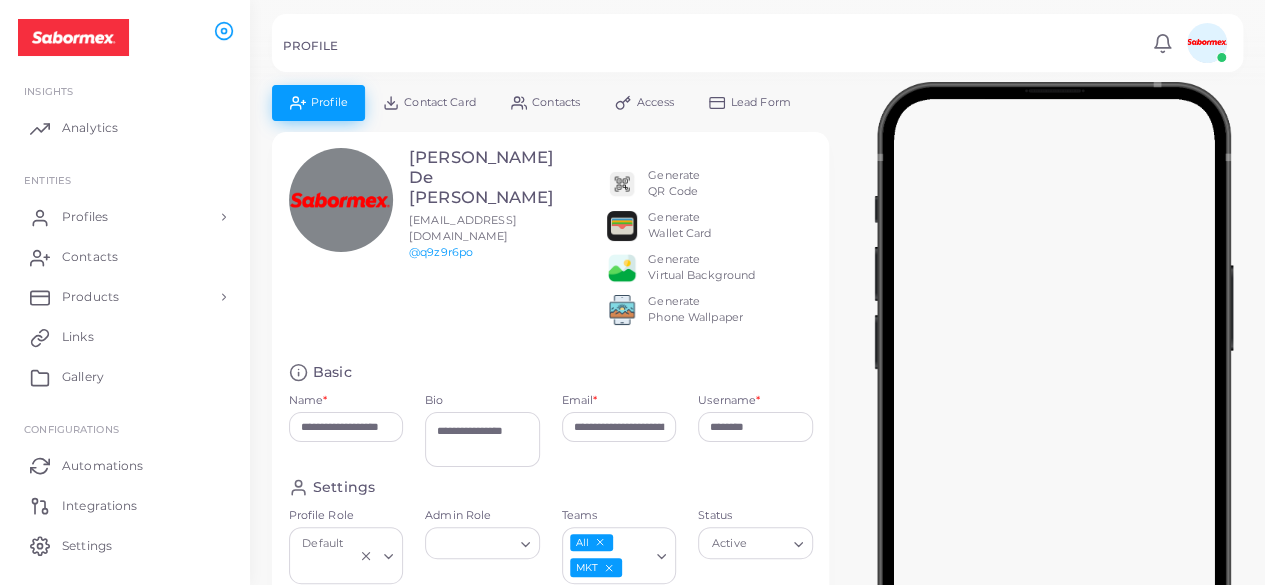 click on "Generate  Wallet Card" at bounding box center (679, 226) 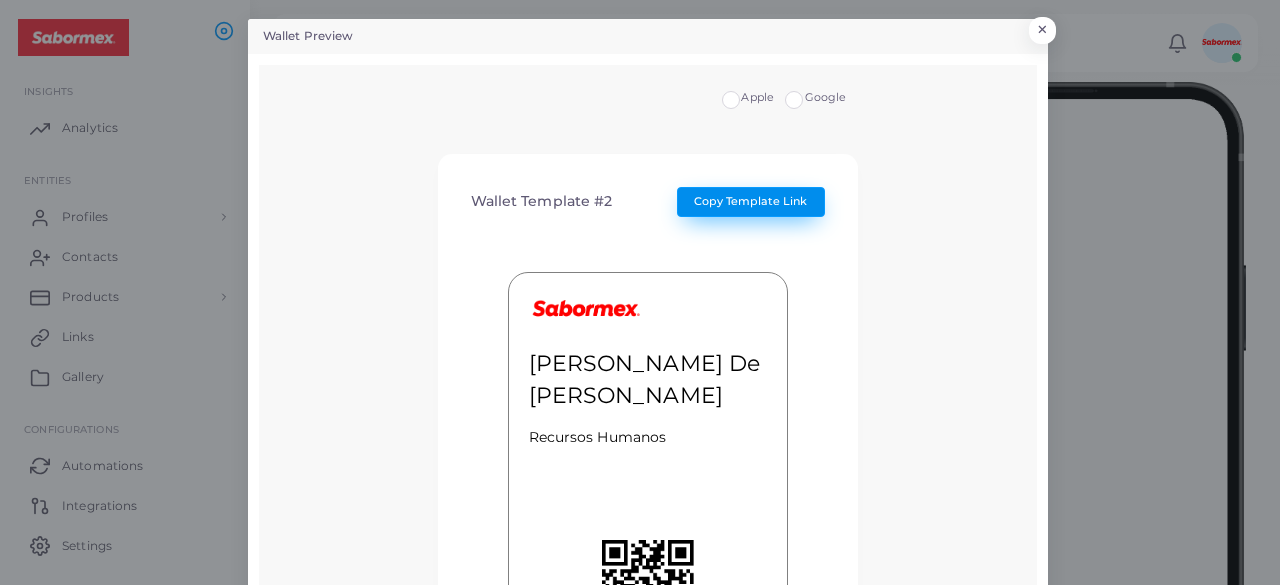 click on "Copy Template Link" at bounding box center (750, 201) 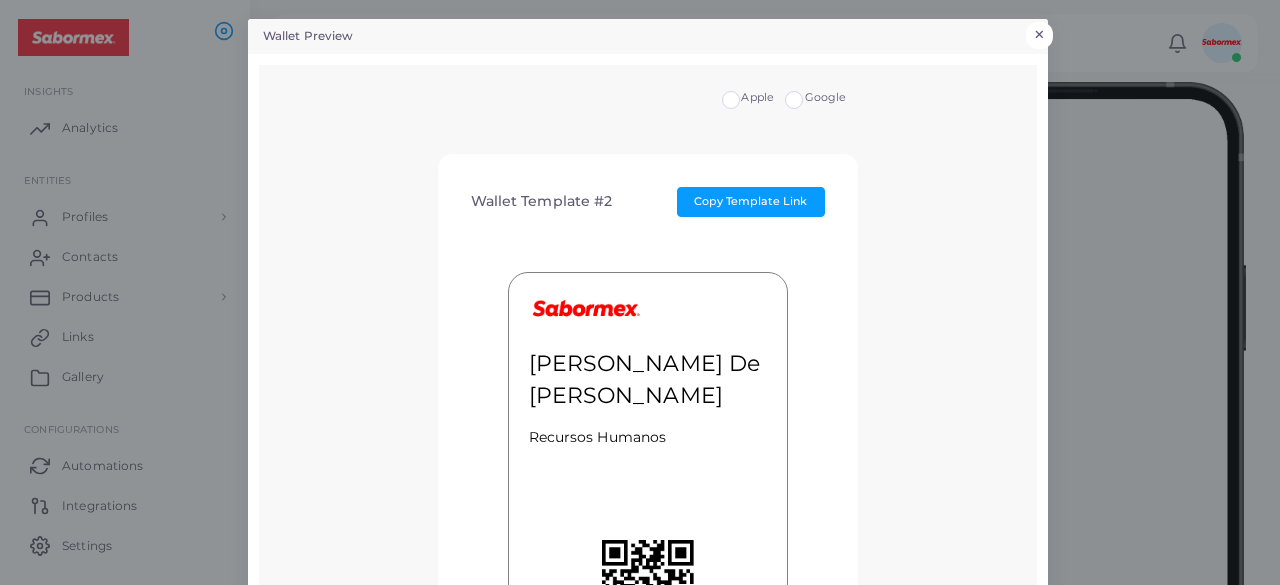 click on "×" at bounding box center [1039, 35] 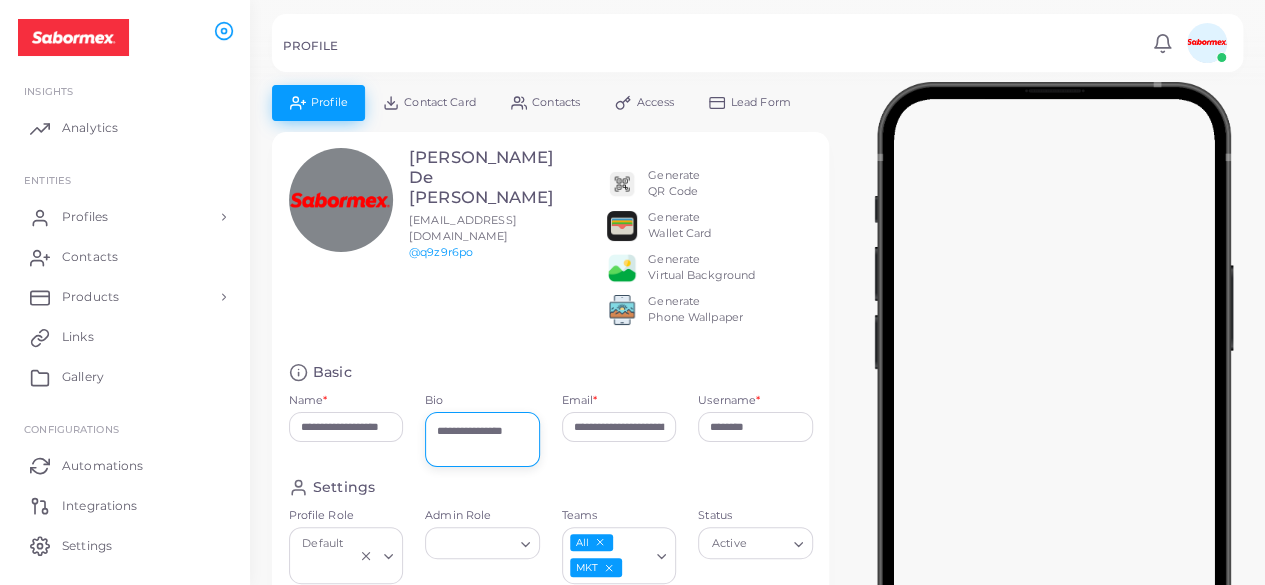 click on "**********" at bounding box center [482, 439] 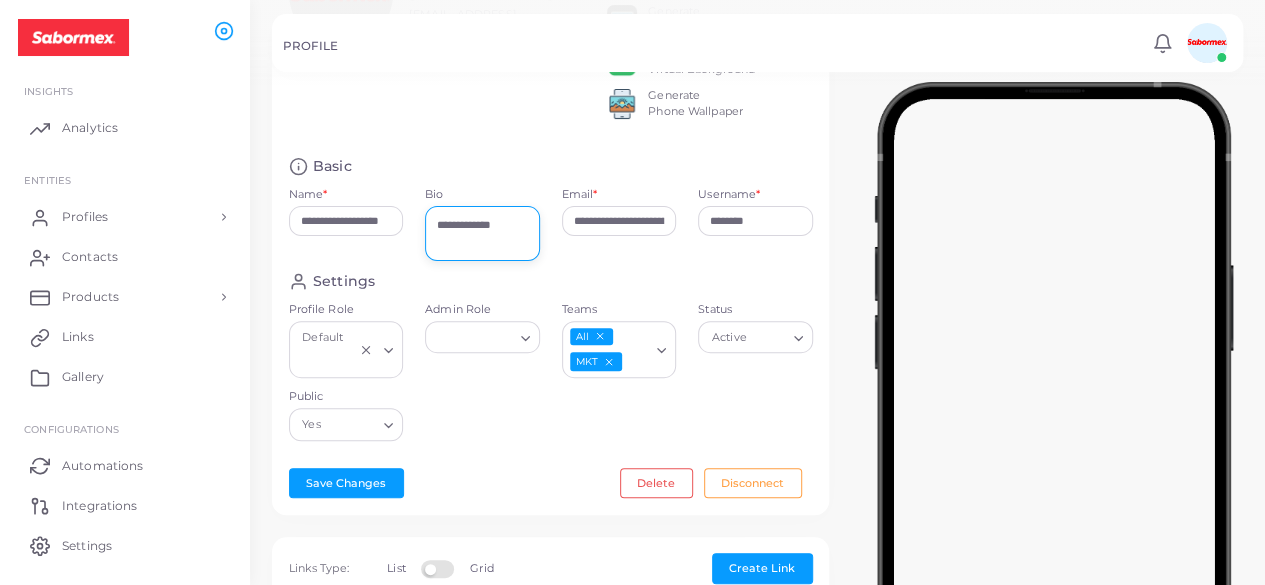 scroll, scrollTop: 205, scrollLeft: 0, axis: vertical 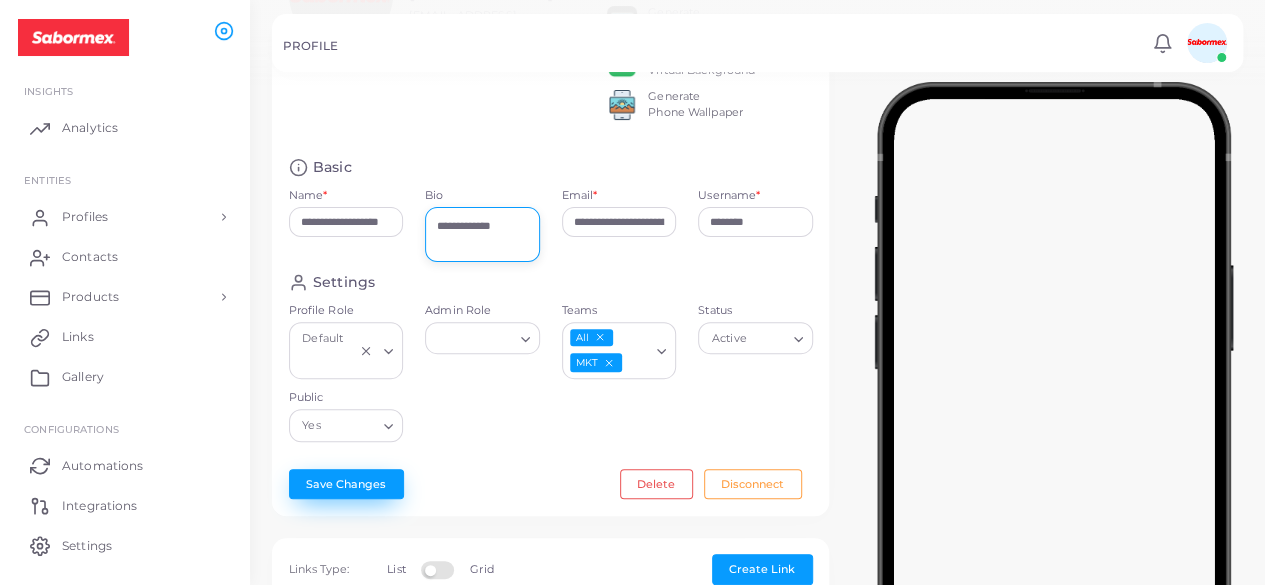type on "**********" 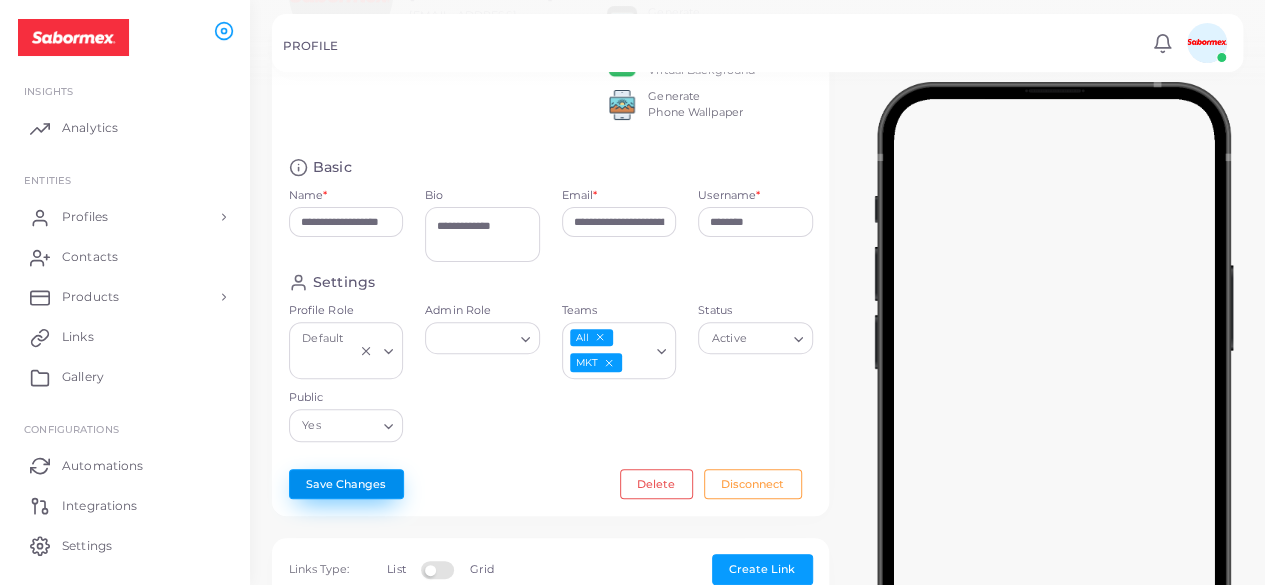 click on "Save Changes" at bounding box center [346, 484] 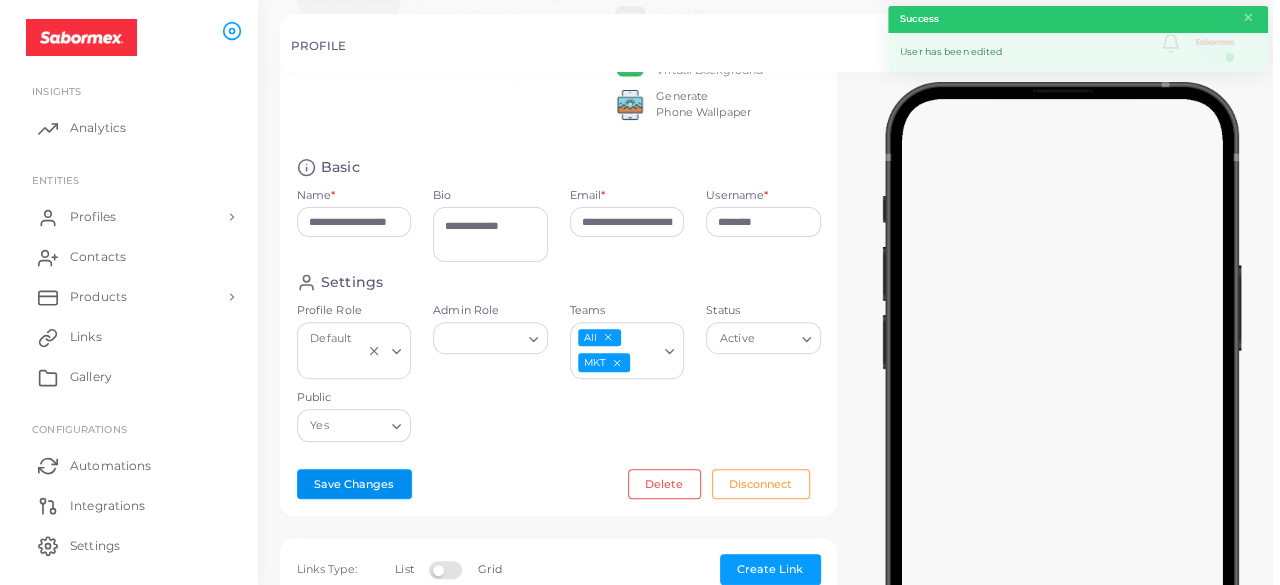 scroll, scrollTop: 0, scrollLeft: 0, axis: both 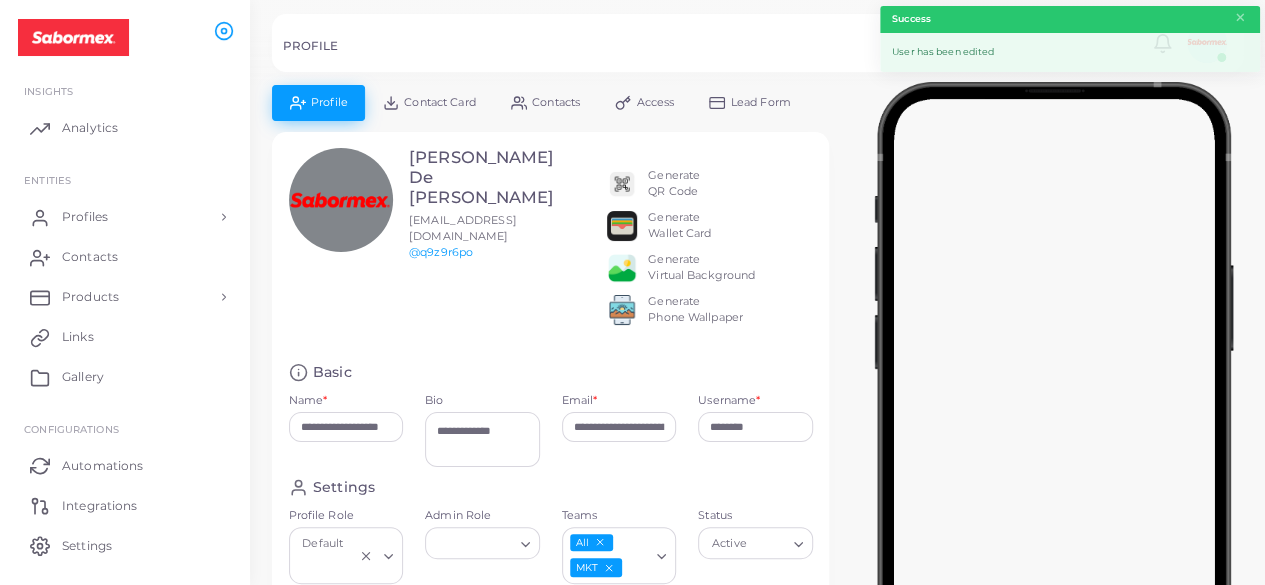 click on "Contact Card" at bounding box center (439, 102) 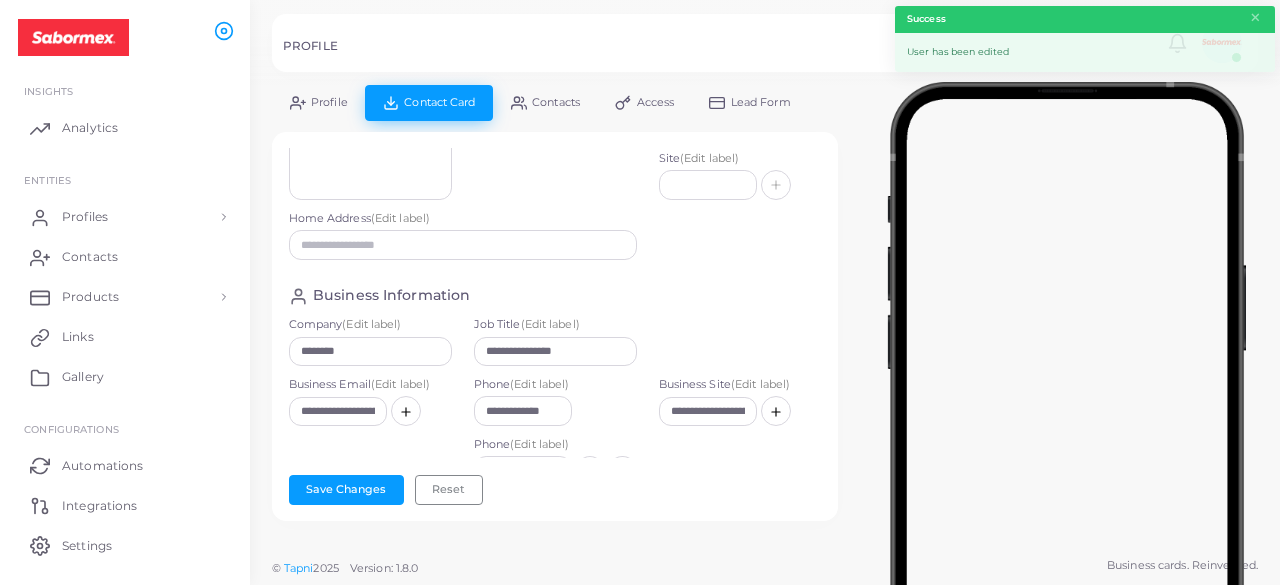 scroll, scrollTop: 148, scrollLeft: 0, axis: vertical 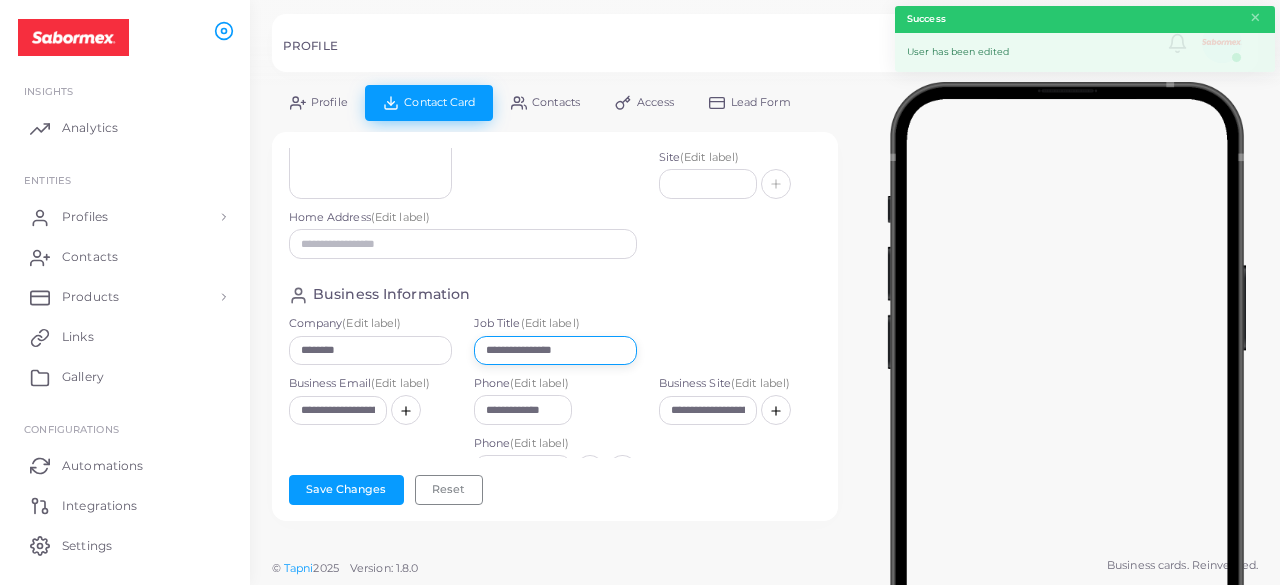 click on "**********" at bounding box center [555, 351] 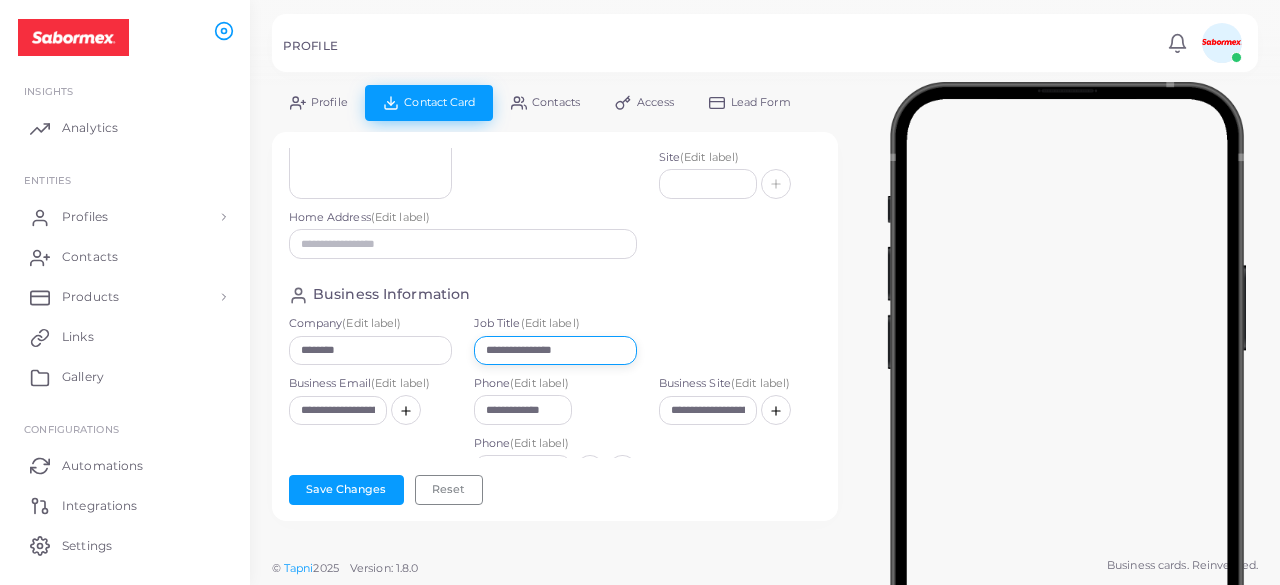 click on "**********" at bounding box center [555, 351] 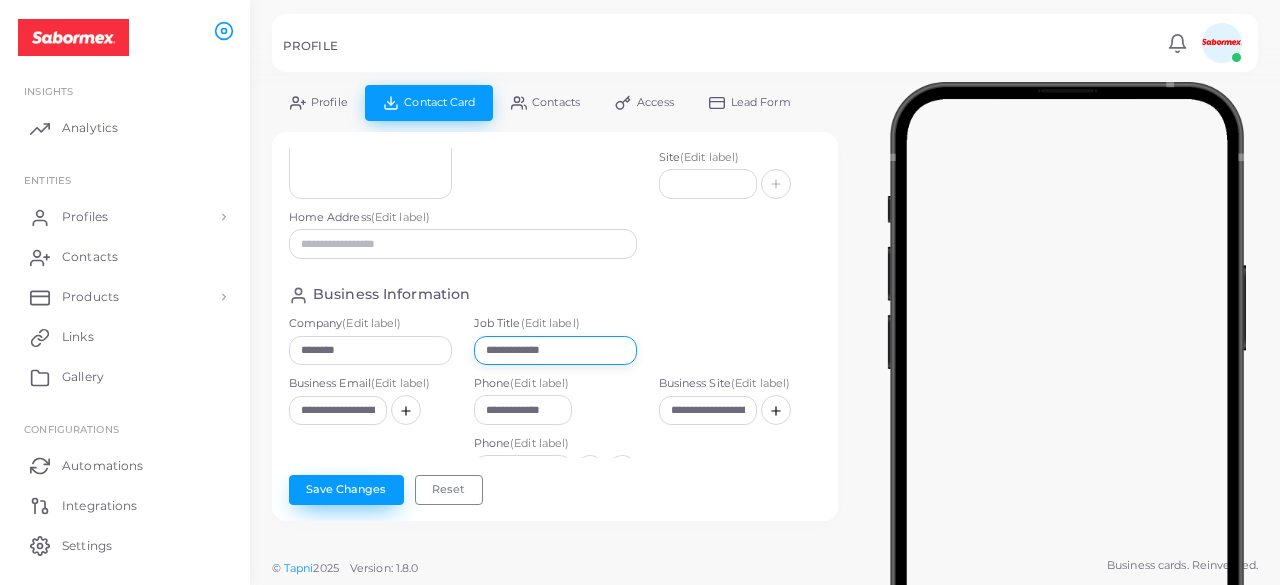 type on "**********" 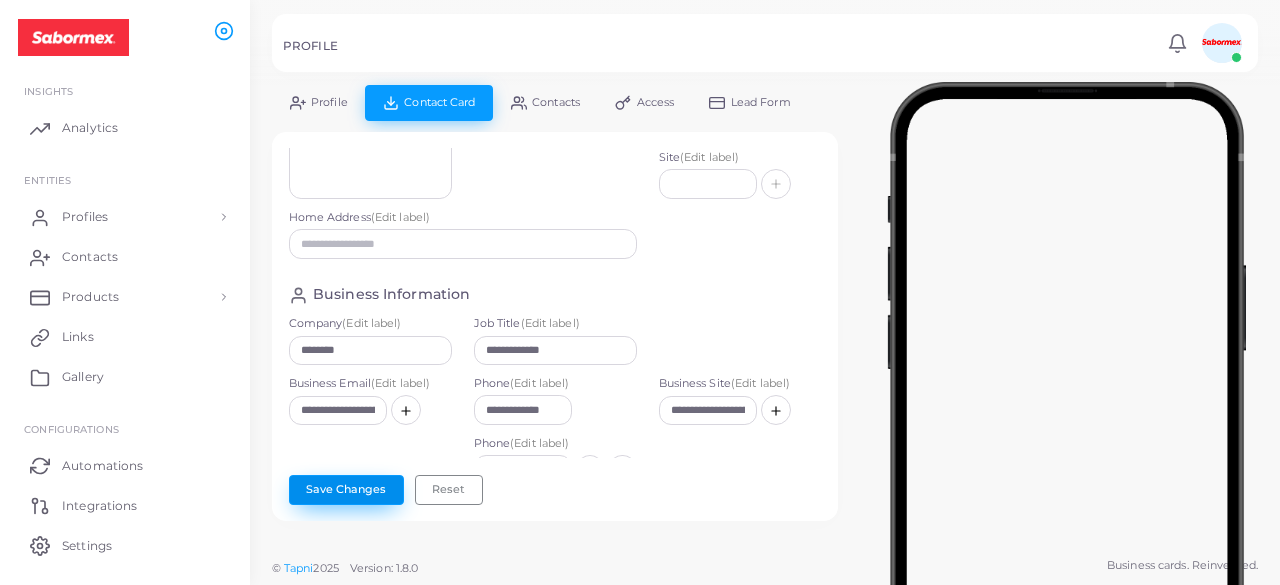 click on "Save Changes" at bounding box center (346, 490) 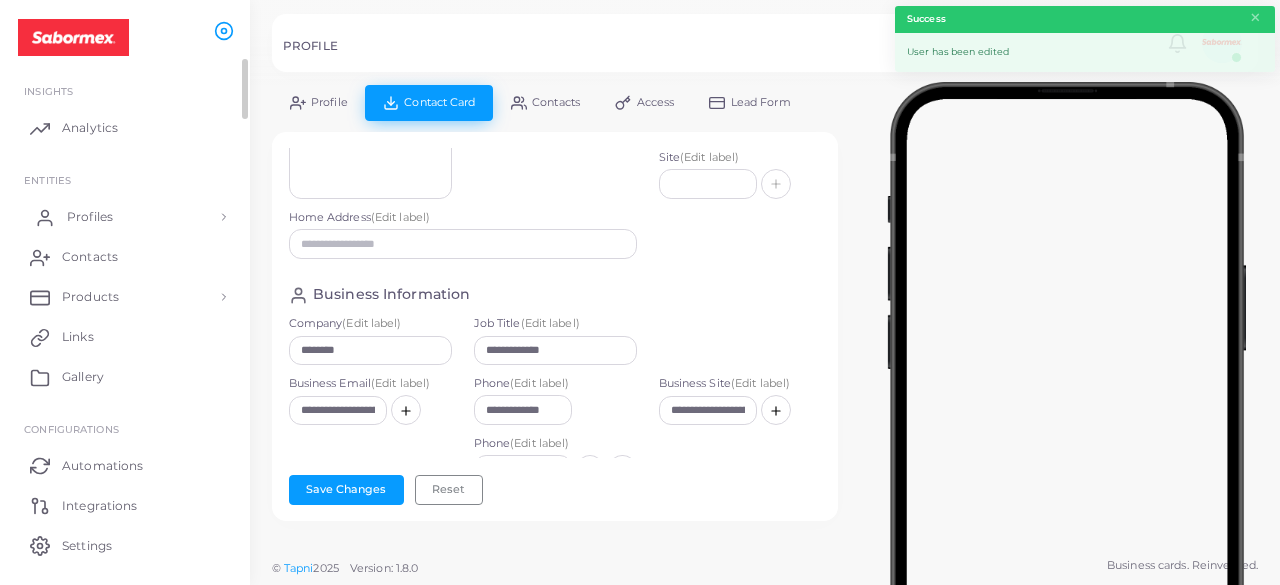 click on "Profiles" at bounding box center [125, 217] 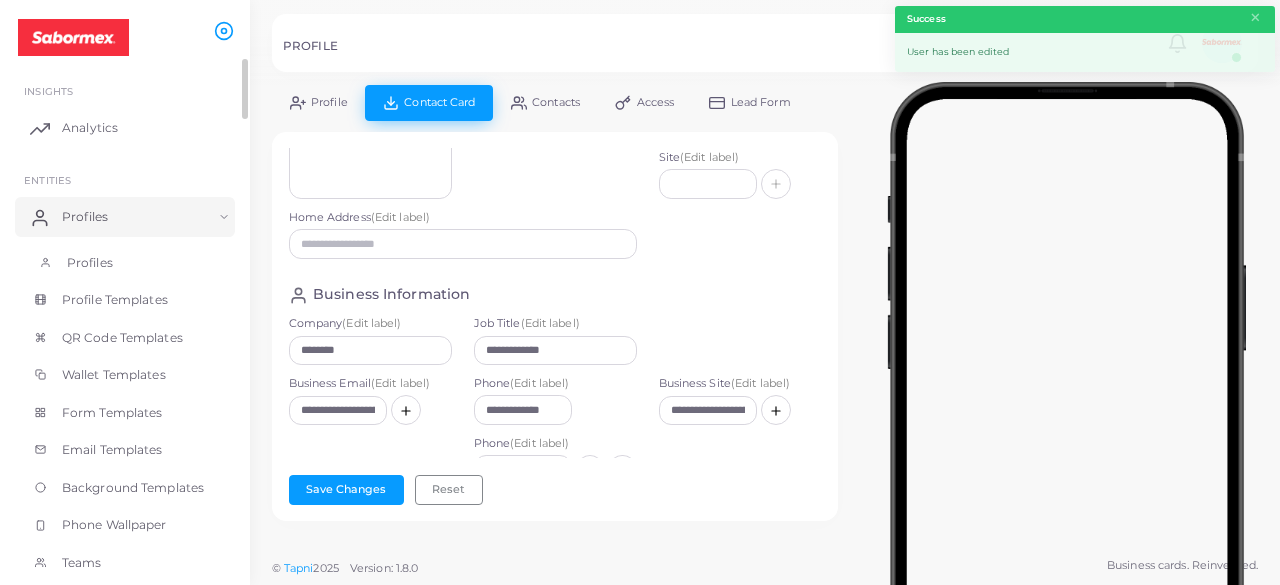 click on "Profiles" at bounding box center [125, 263] 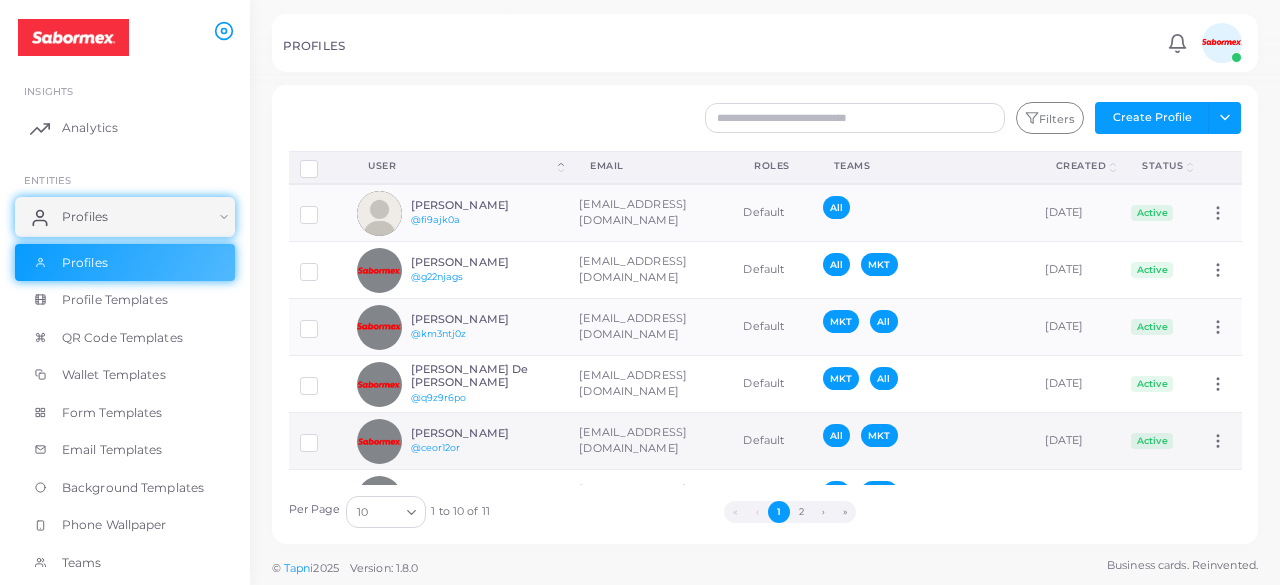 click on "[PERSON_NAME]   @ceor12or" at bounding box center (457, 441) 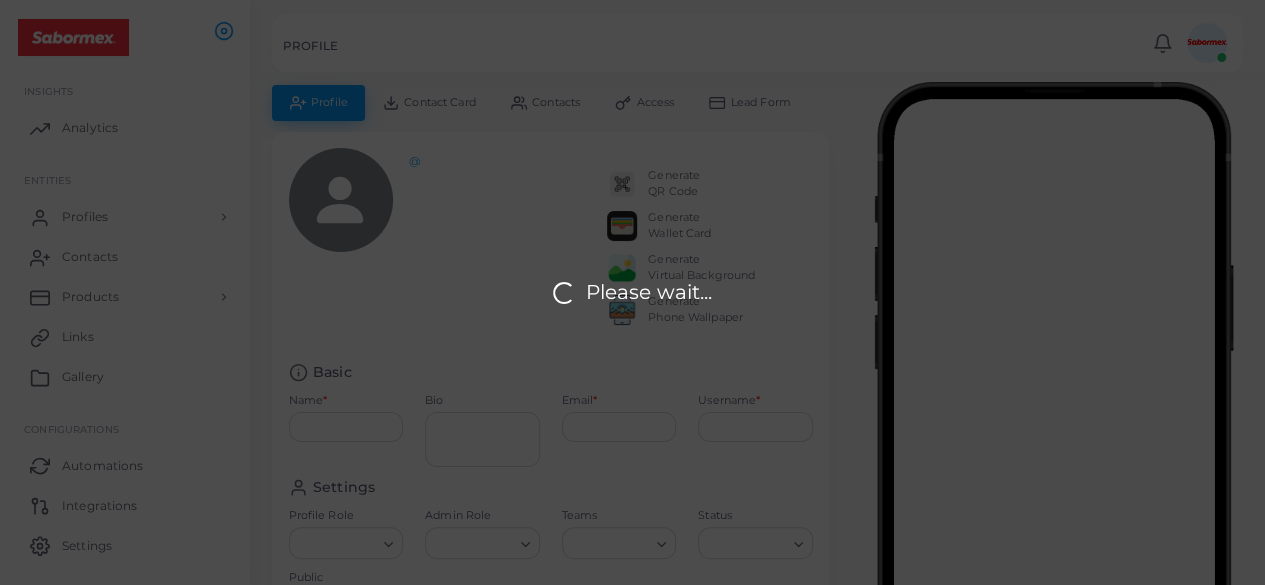 type on "**********" 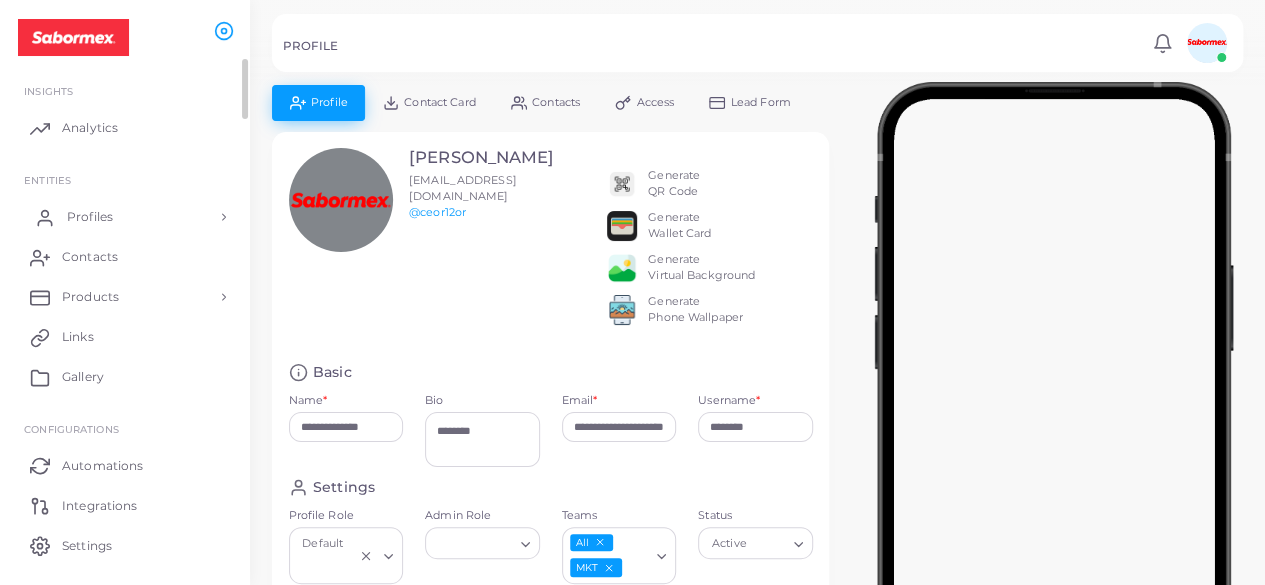 click on "Profiles" at bounding box center [90, 217] 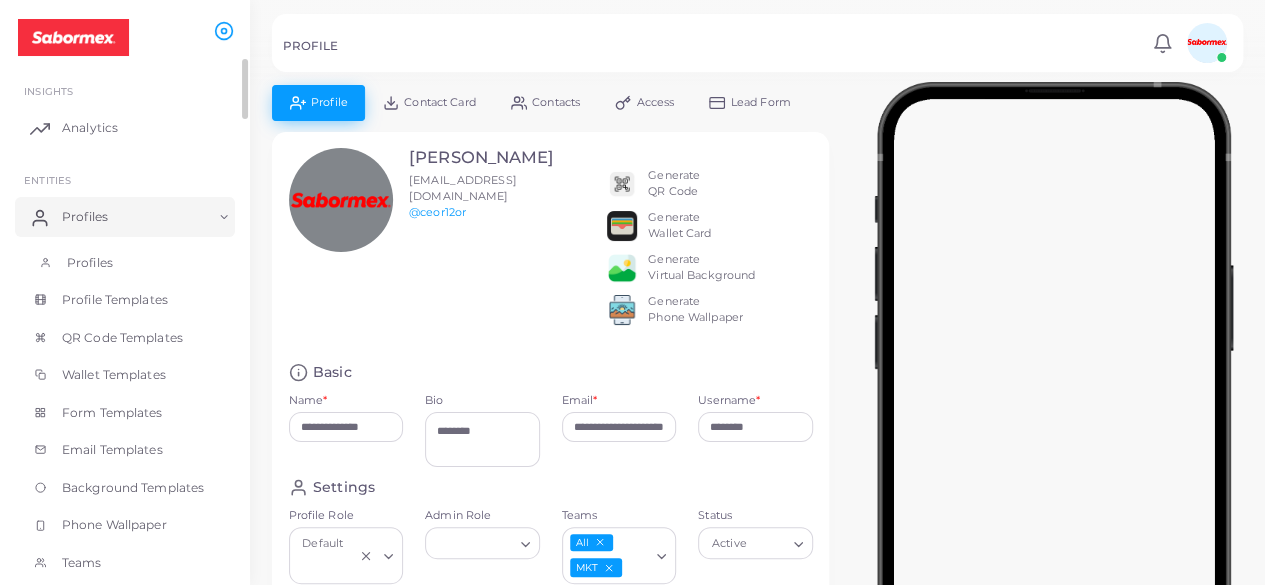 click on "Profiles" at bounding box center (125, 263) 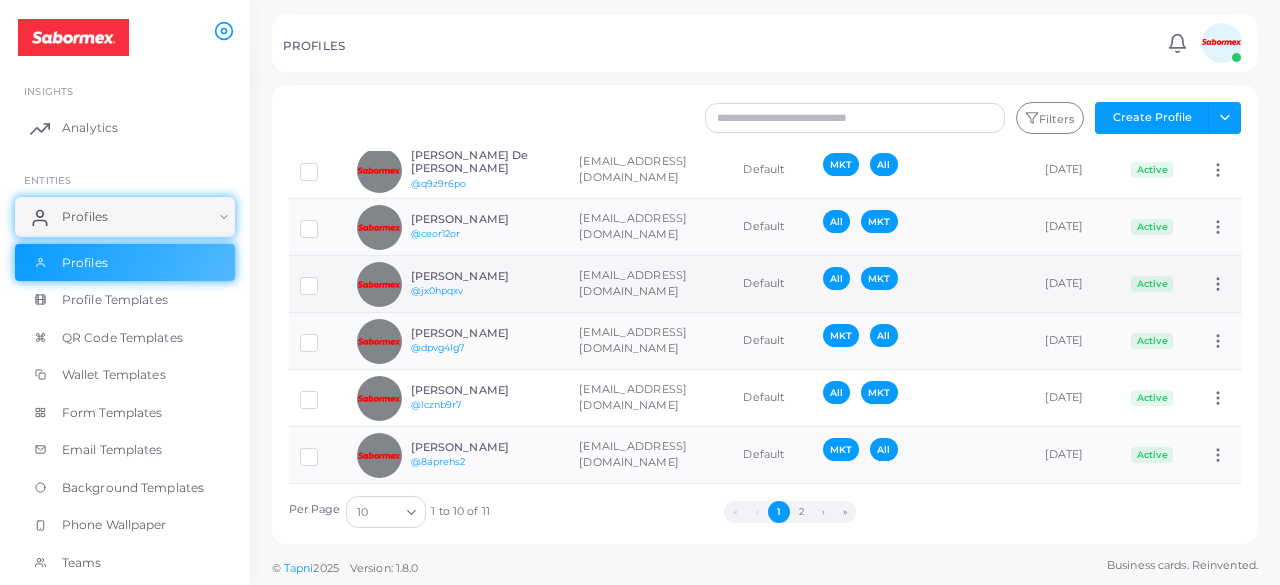 scroll, scrollTop: 216, scrollLeft: 0, axis: vertical 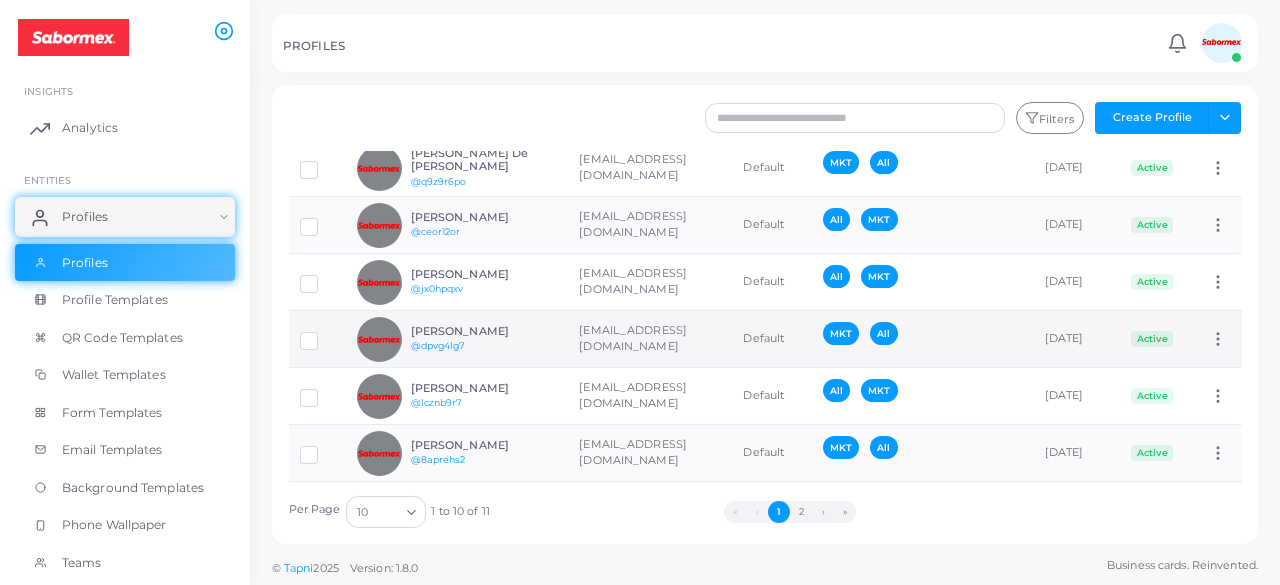 click on "[PERSON_NAME]   @dpvg4lg7" at bounding box center [484, 339] 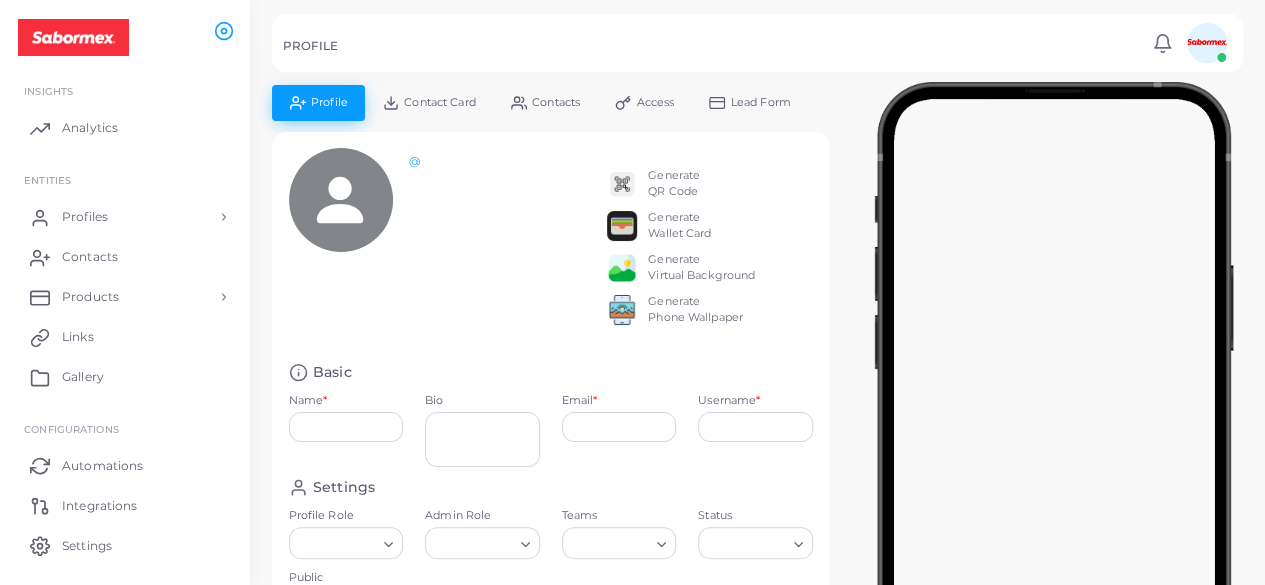 type on "**********" 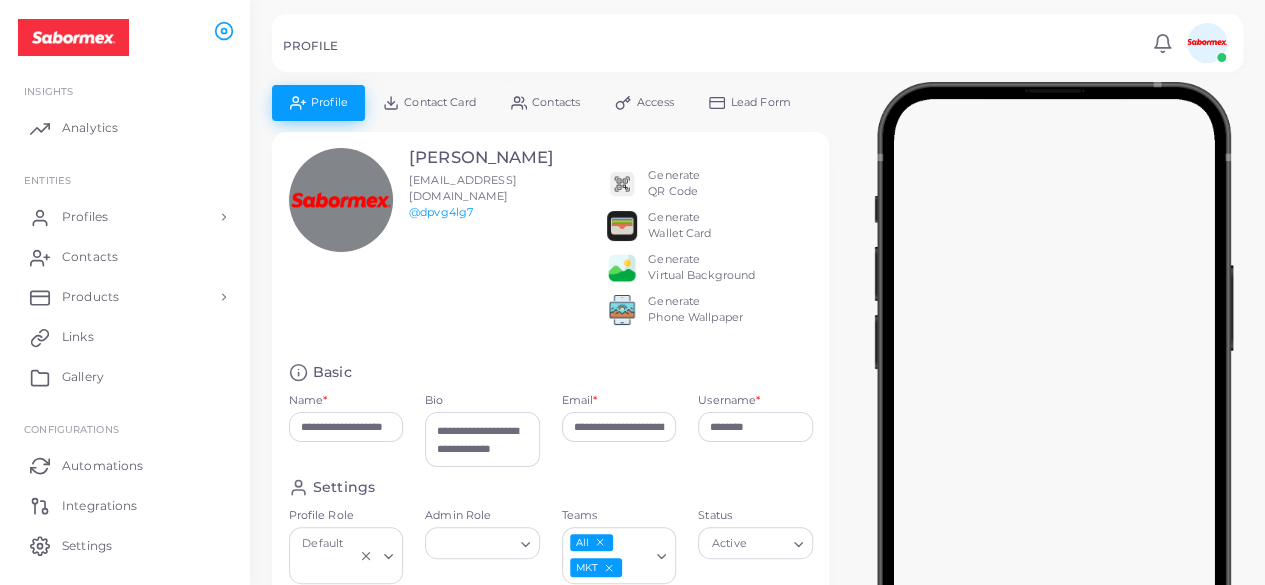 click on "Generate  Wallet Card" at bounding box center [679, 226] 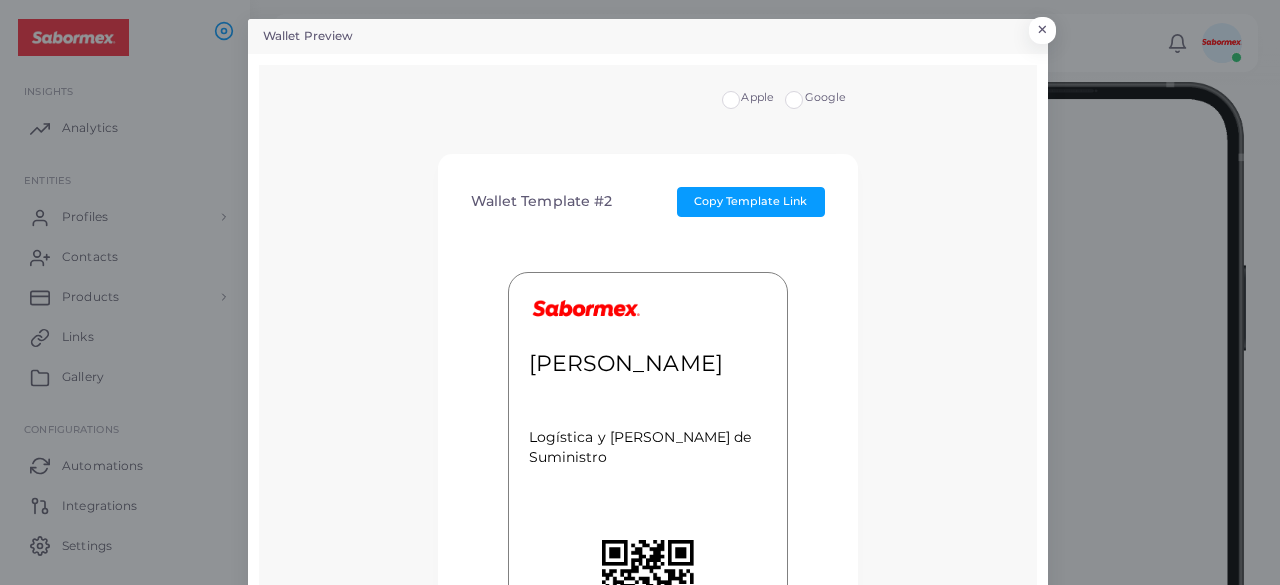 click on "Google" at bounding box center (826, 98) 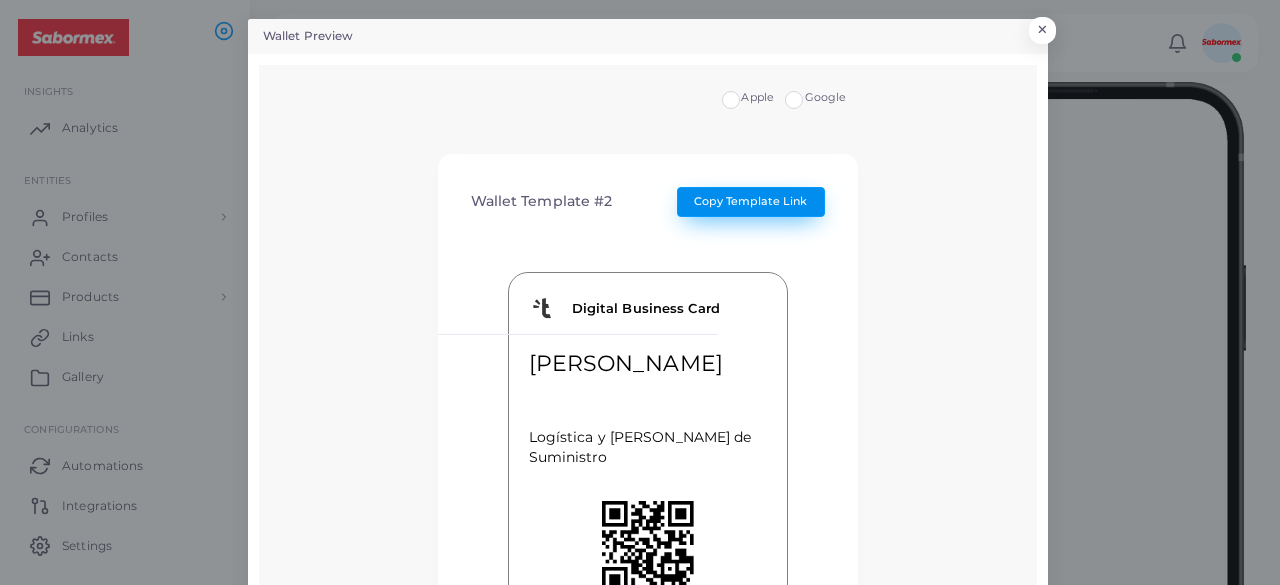 click on "Copy Template Link" at bounding box center (750, 201) 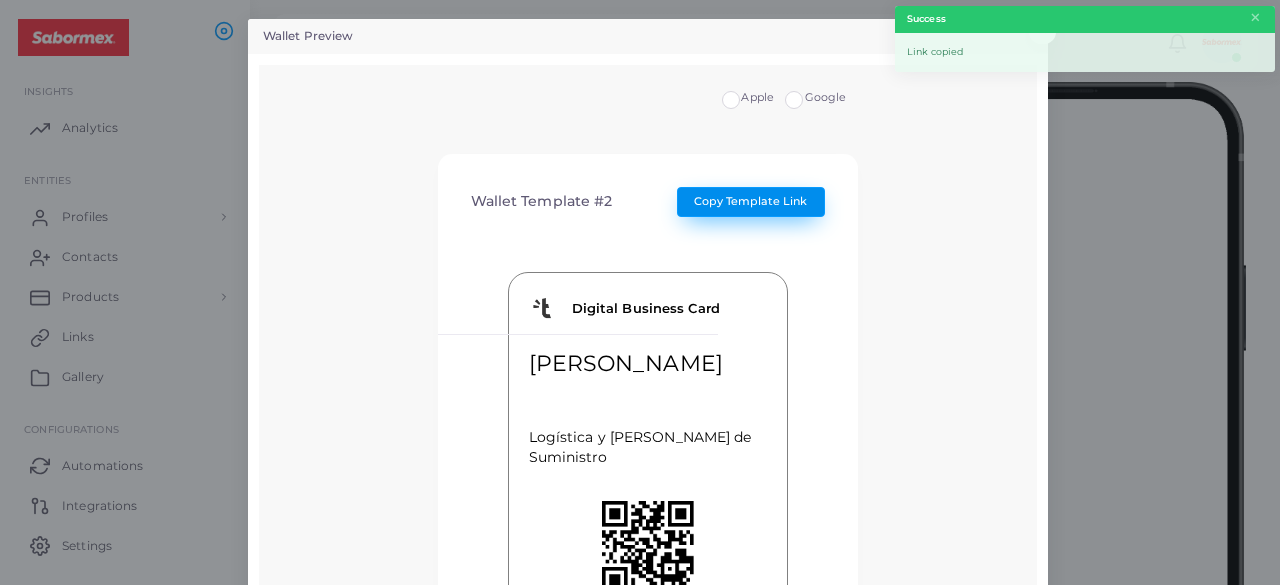 click on "Copy Template Link" at bounding box center [750, 201] 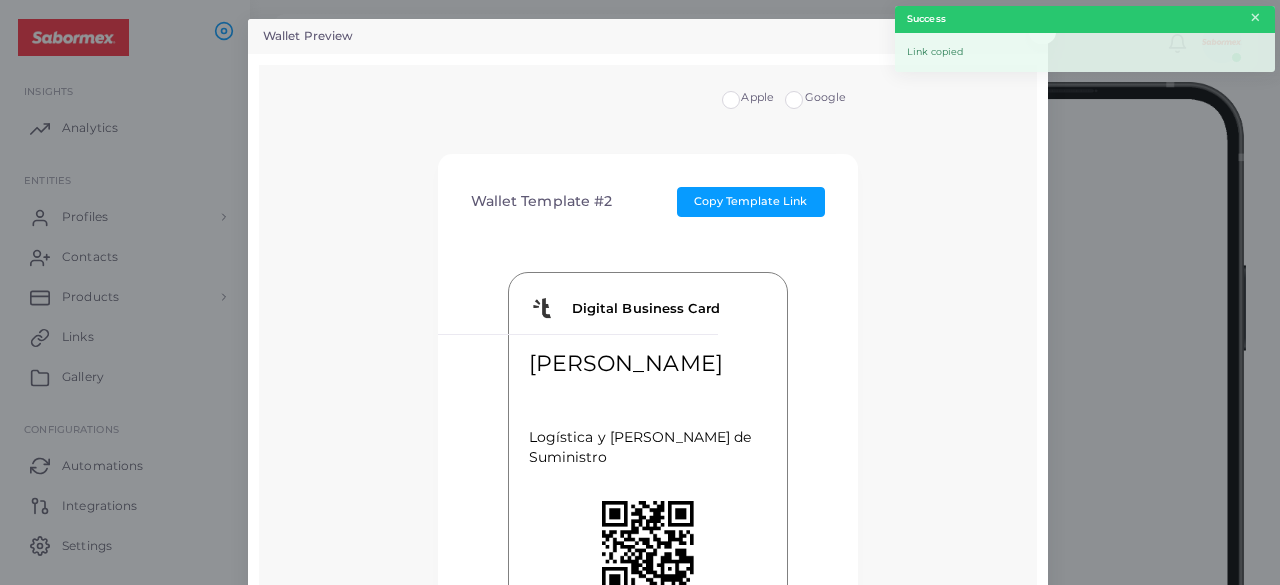 click on "×" at bounding box center (1255, 18) 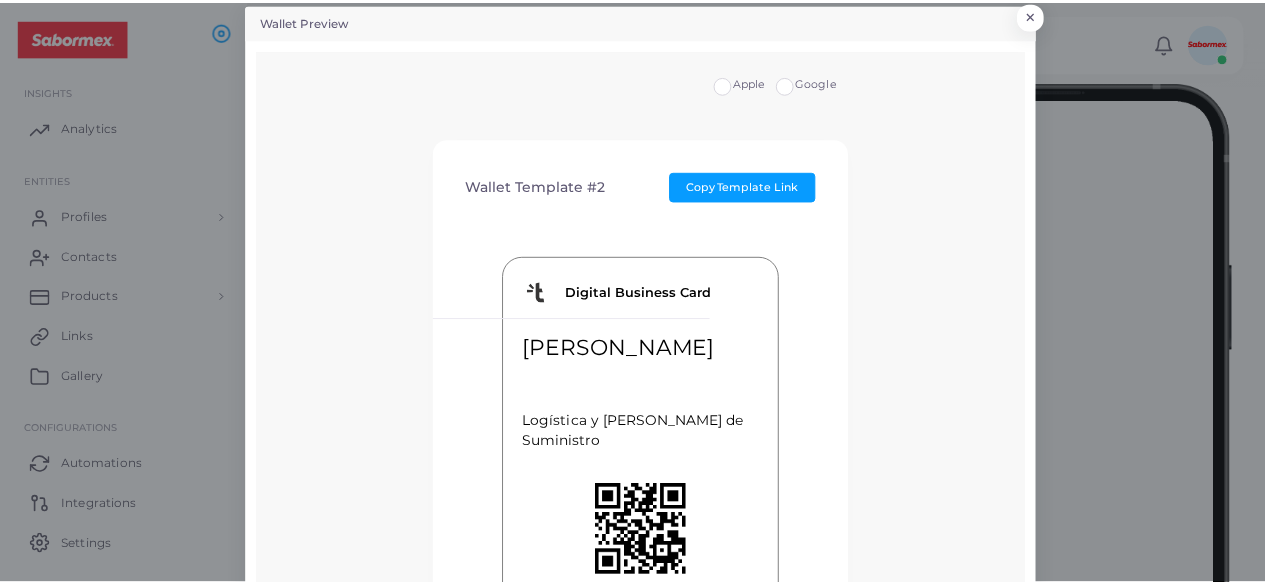 scroll, scrollTop: 0, scrollLeft: 0, axis: both 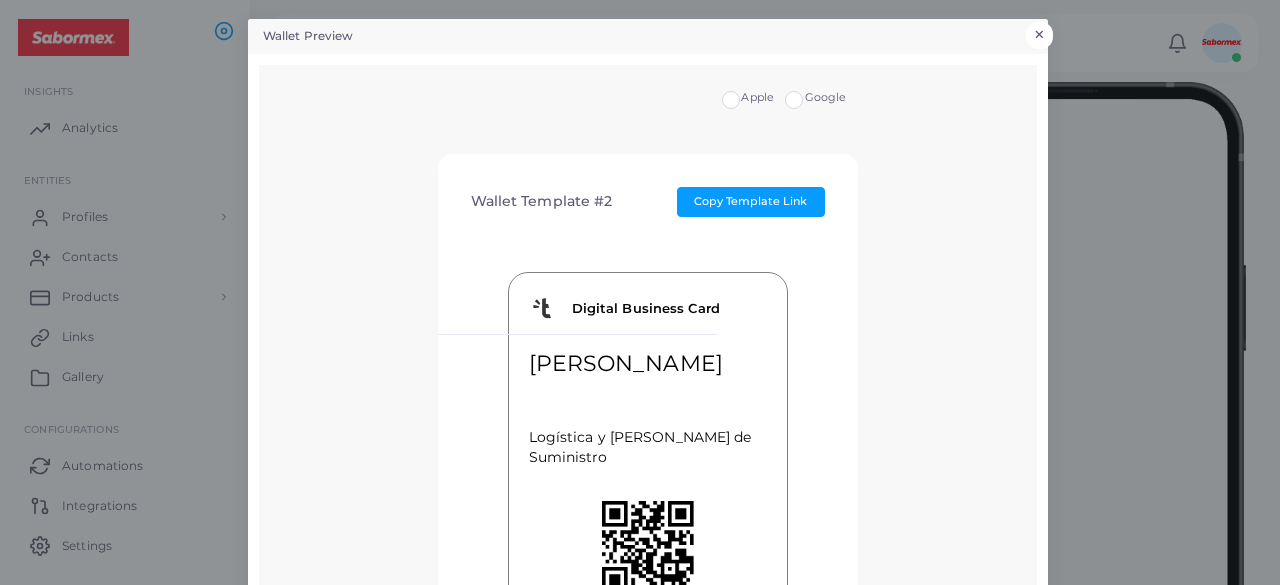 click on "×" at bounding box center (1039, 35) 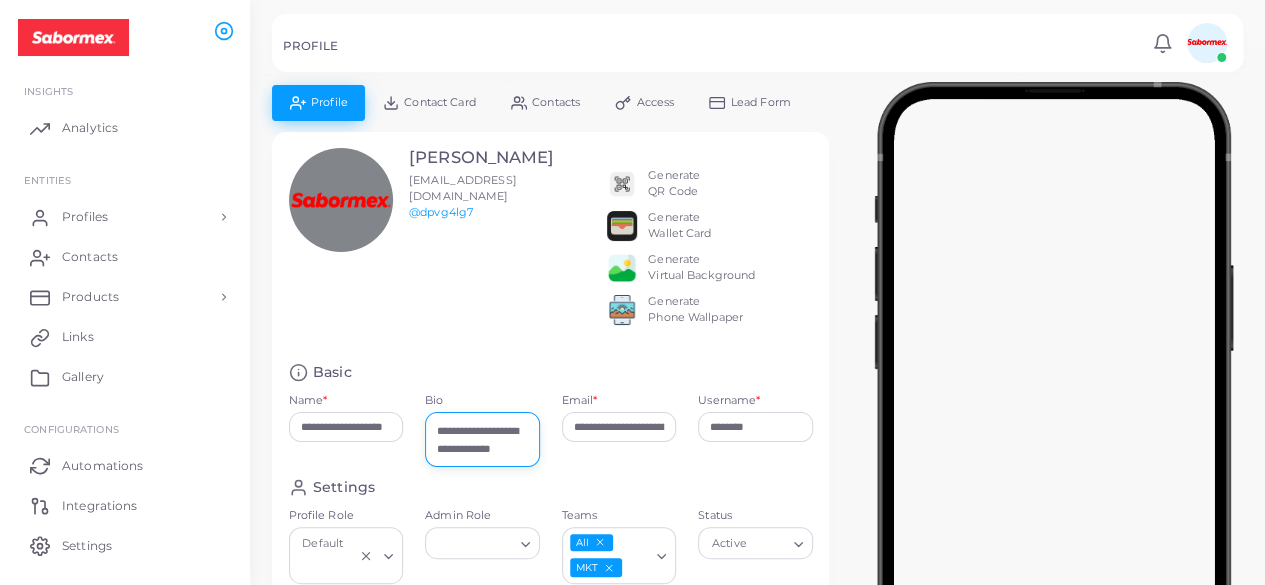 click on "**********" at bounding box center (482, 439) 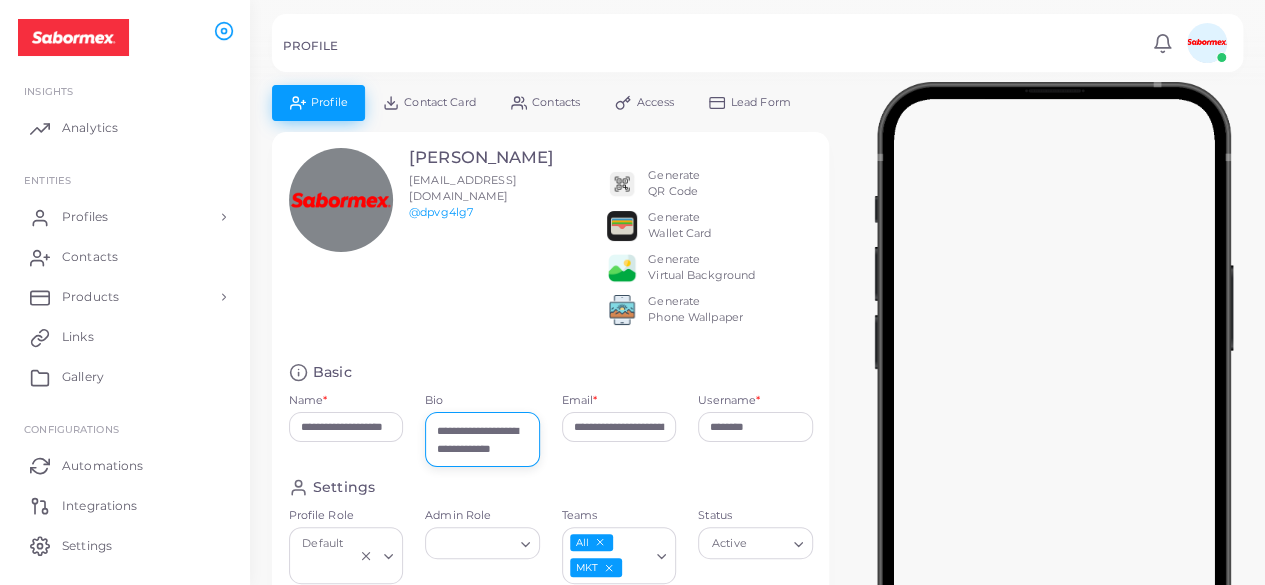 click on "**********" at bounding box center (482, 439) 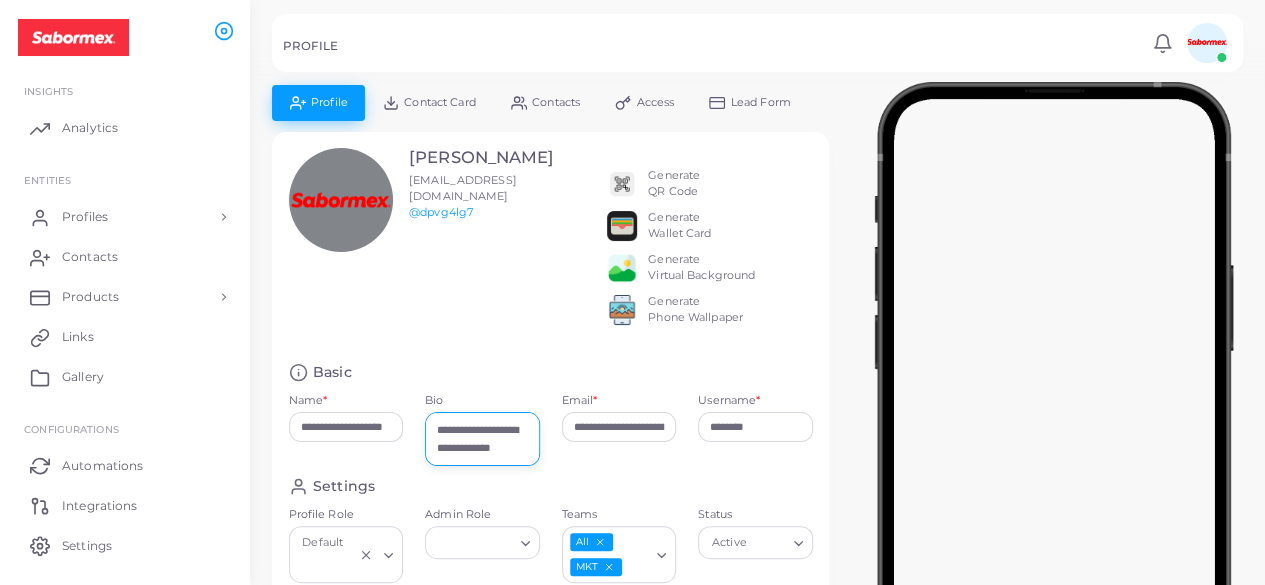 drag, startPoint x: 490, startPoint y: 447, endPoint x: 509, endPoint y: 485, distance: 42.48529 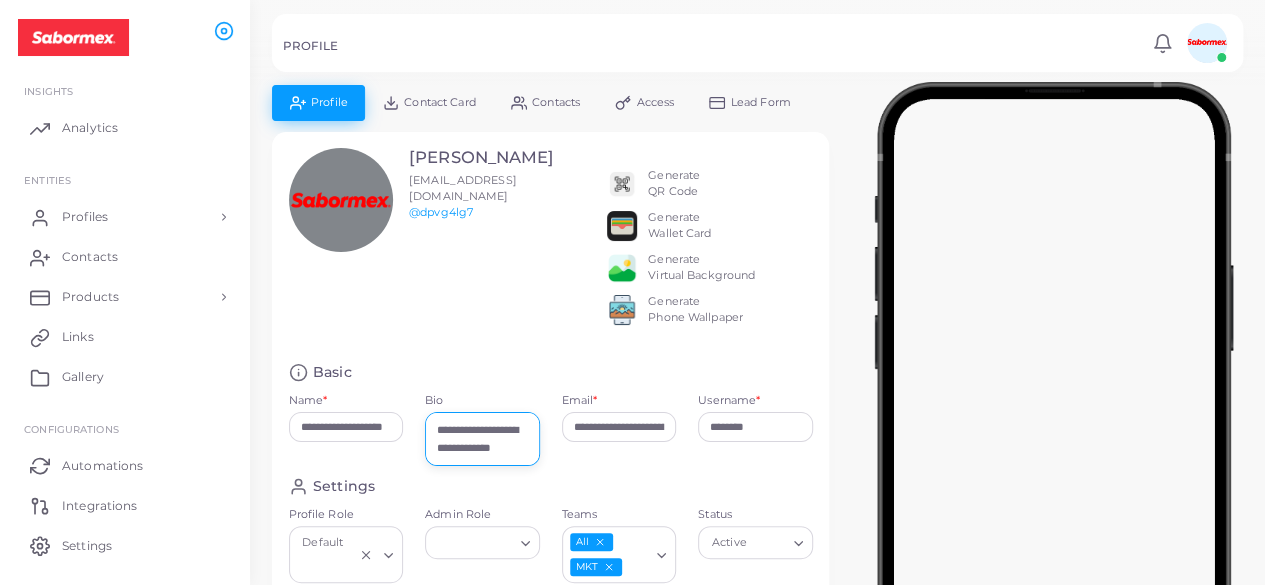 click on "**********" at bounding box center (482, 435) 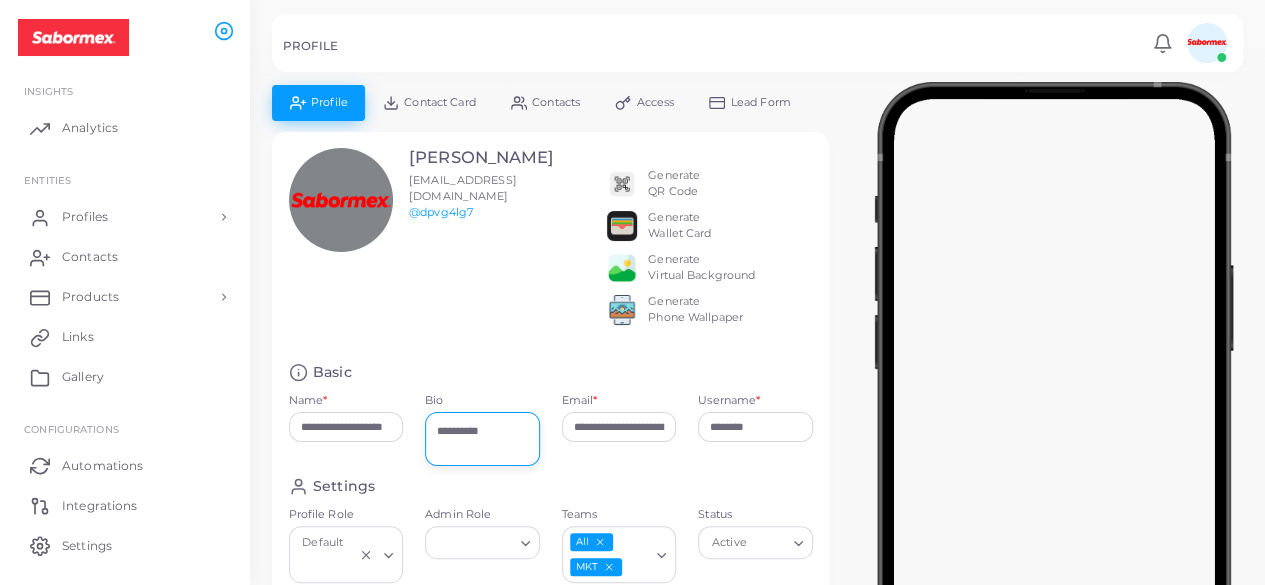 scroll, scrollTop: 0, scrollLeft: 0, axis: both 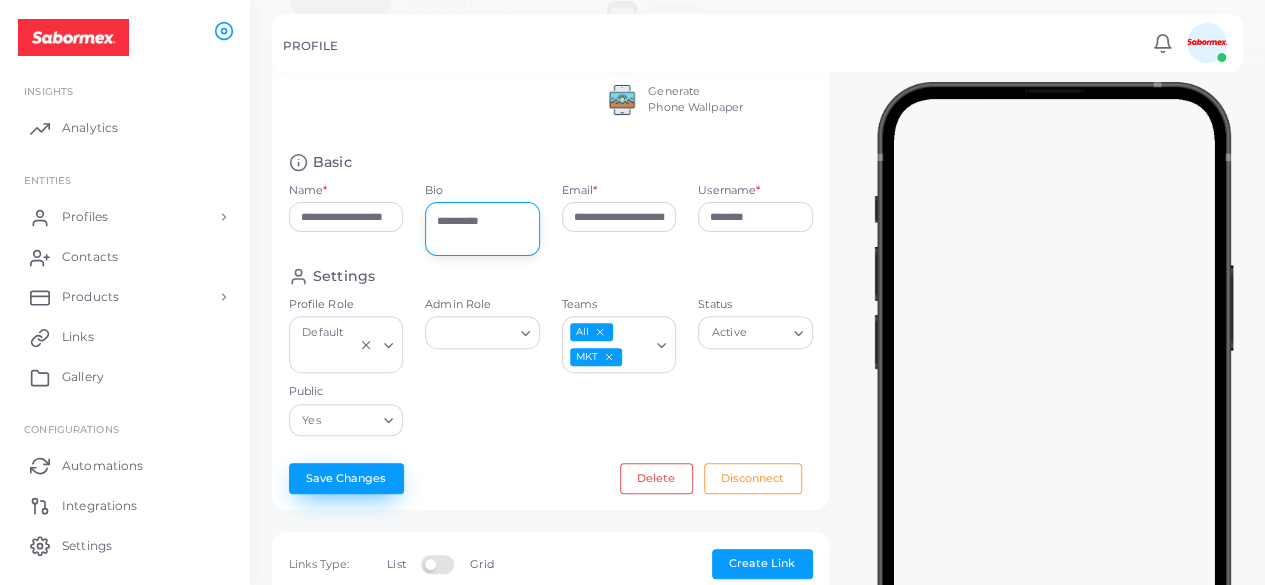 type on "*********" 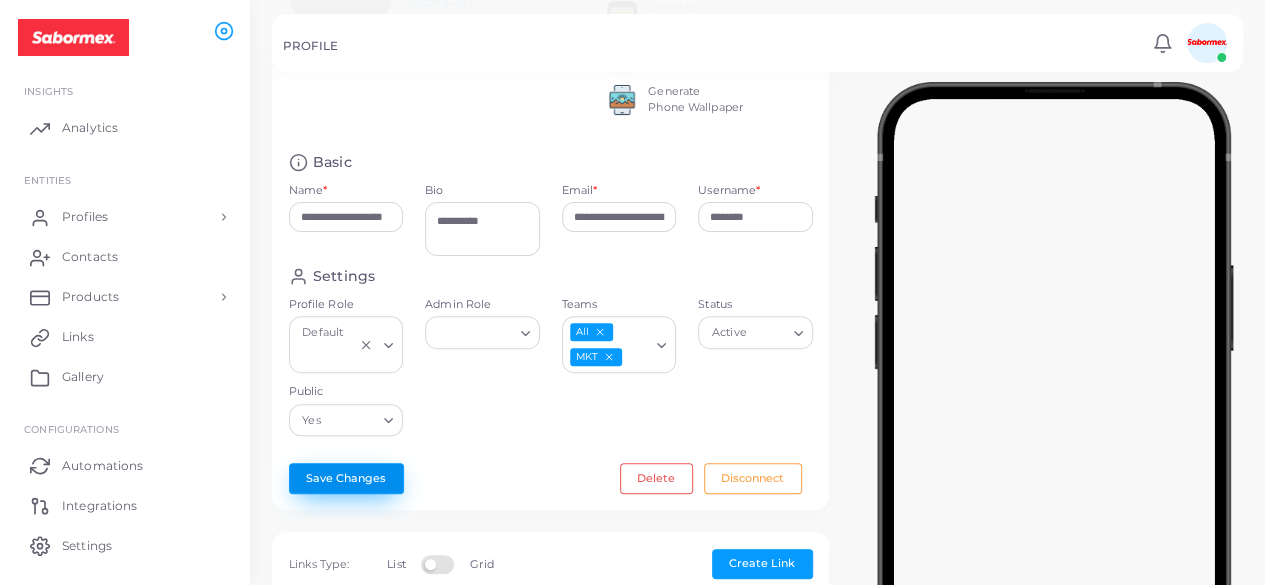 click on "Save Changes" at bounding box center [346, 478] 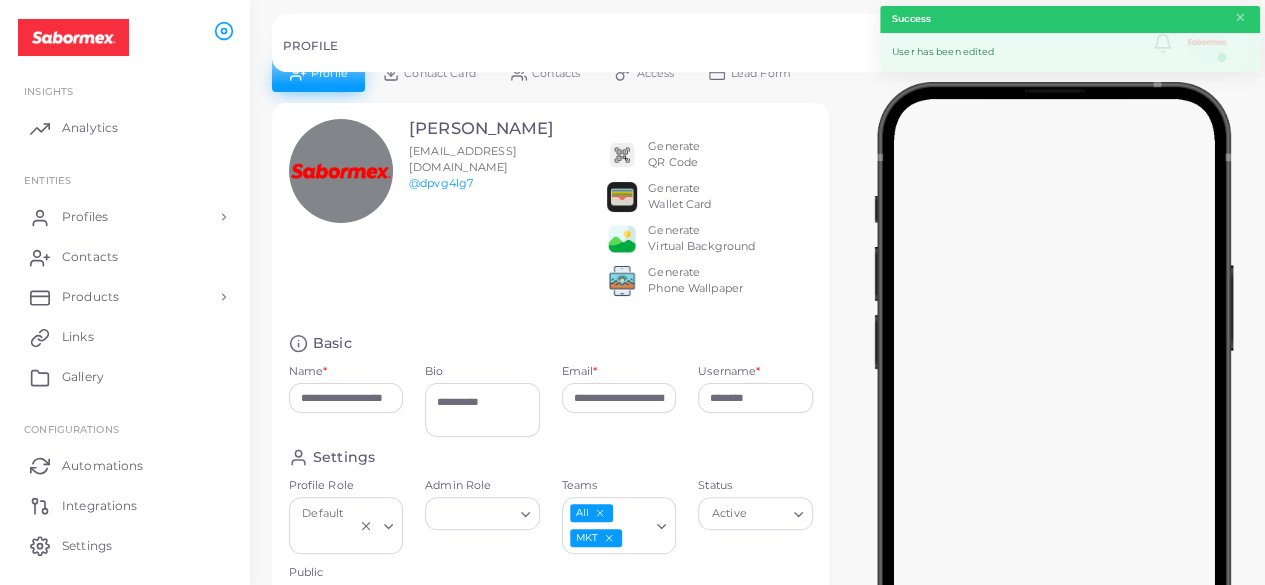 scroll, scrollTop: 28, scrollLeft: 0, axis: vertical 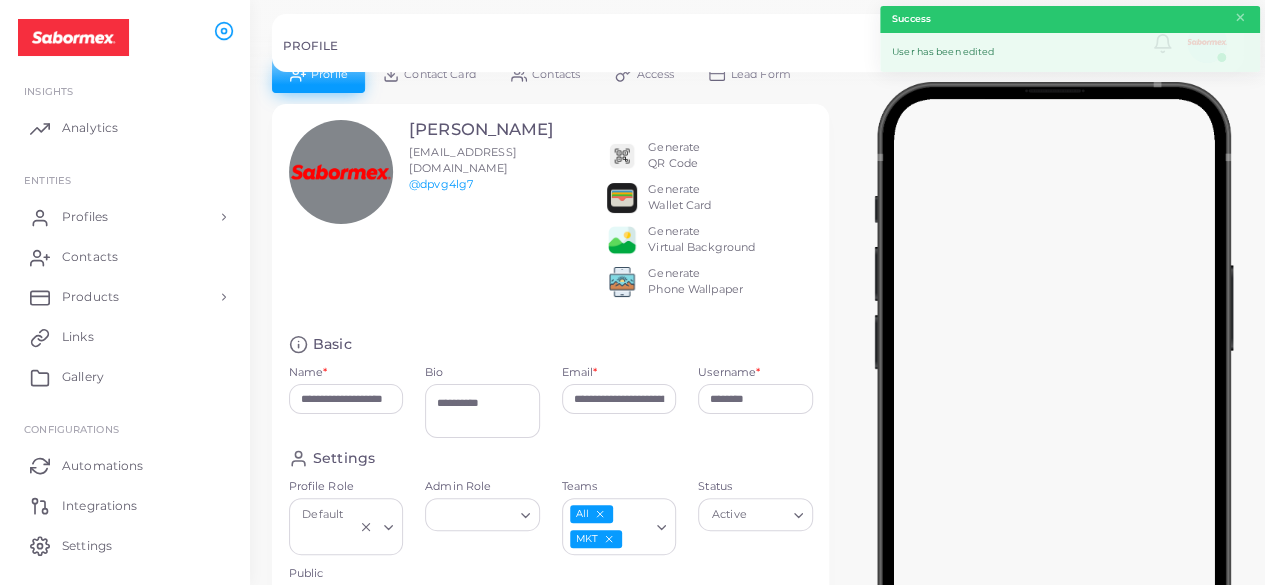 click on "Contact Card" at bounding box center [429, 74] 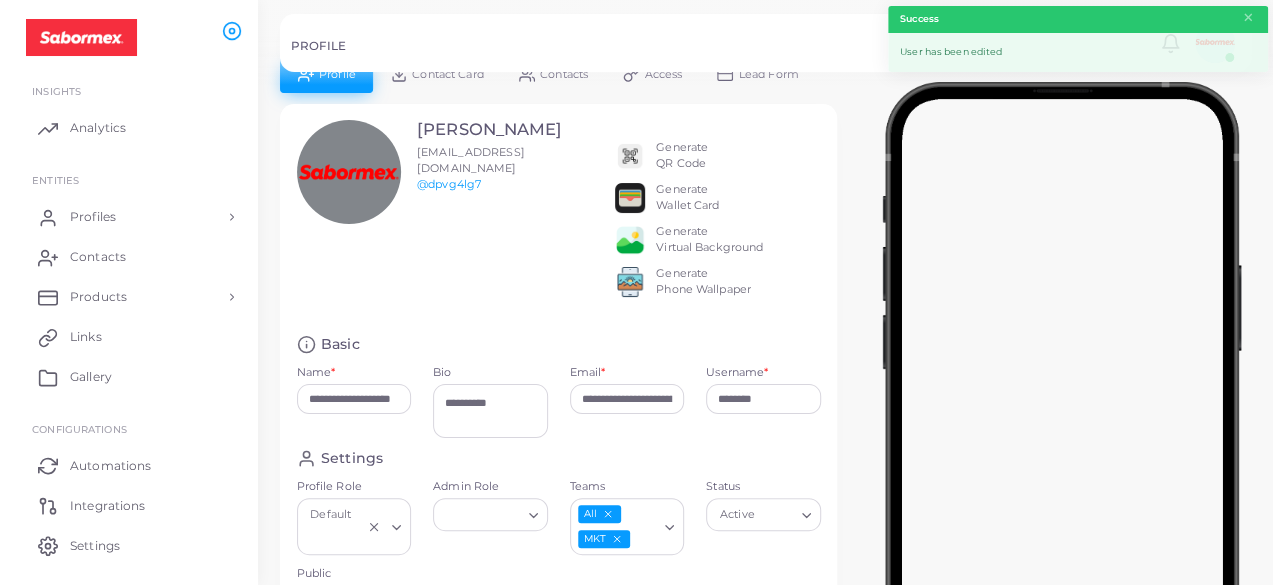 scroll, scrollTop: 0, scrollLeft: 0, axis: both 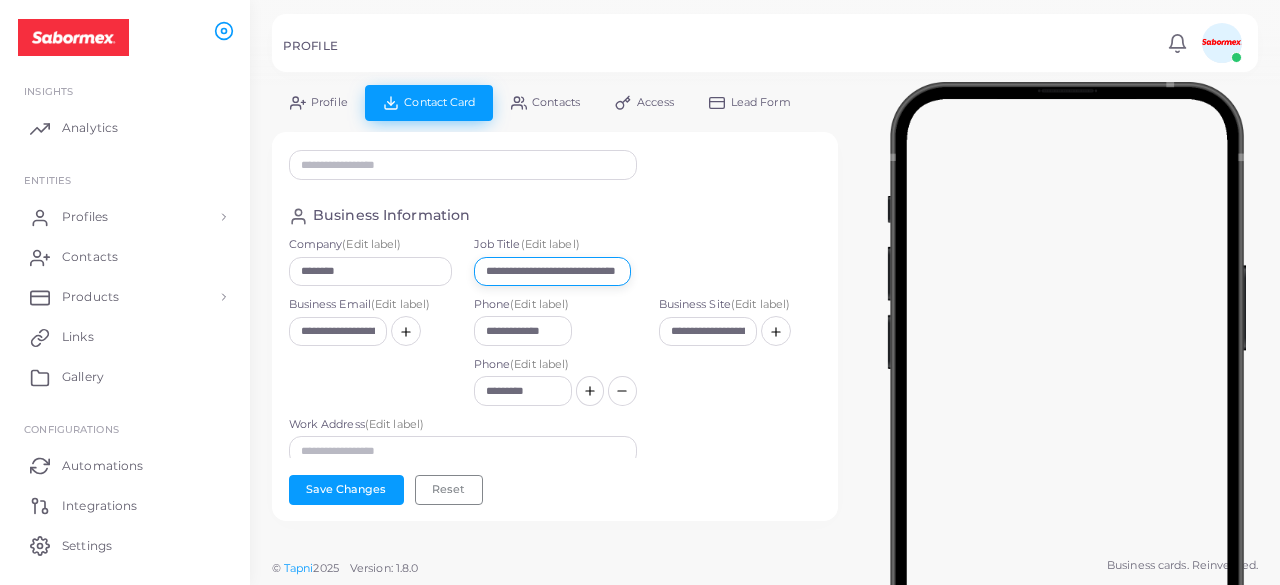 drag, startPoint x: 540, startPoint y: 266, endPoint x: 673, endPoint y: 294, distance: 135.91542 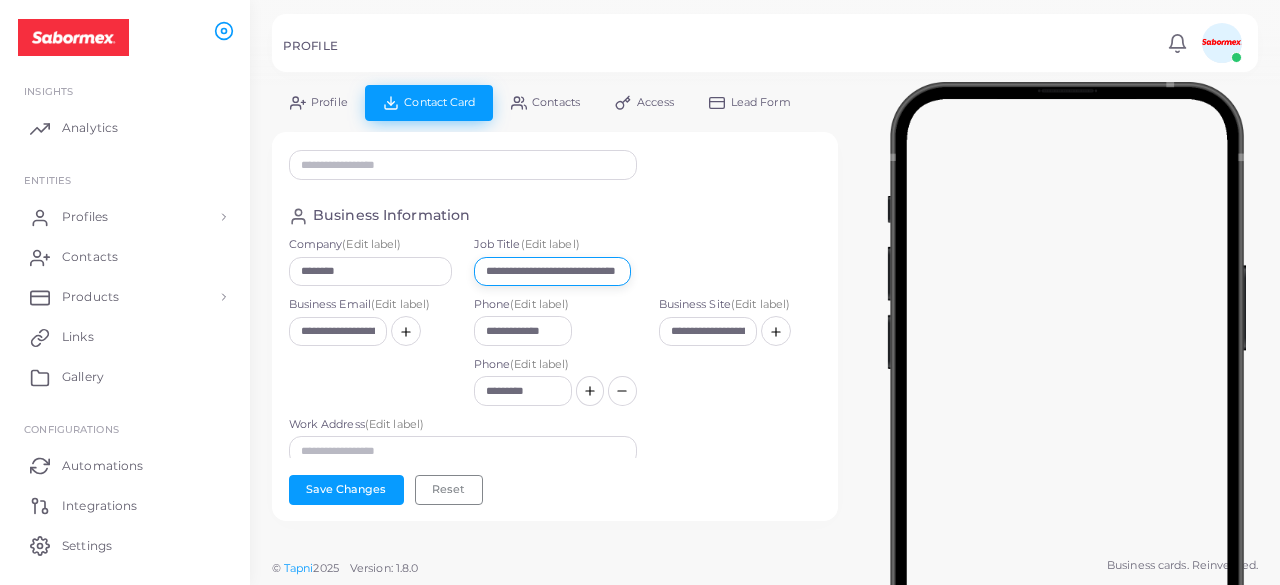 click on "**********" at bounding box center [555, 267] 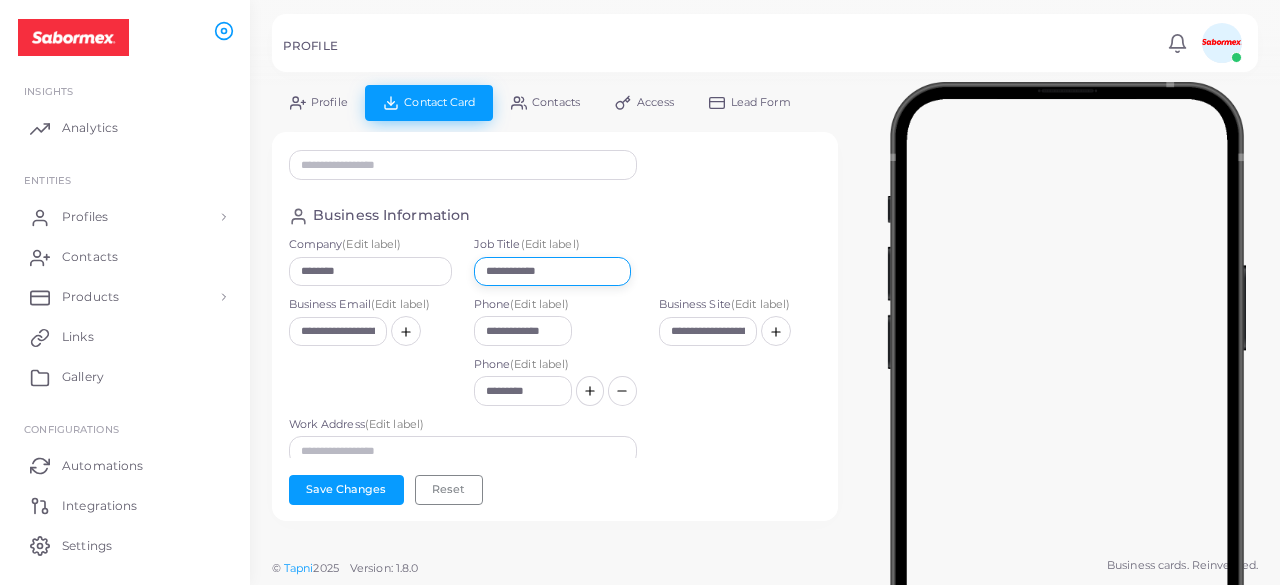 scroll, scrollTop: 0, scrollLeft: 0, axis: both 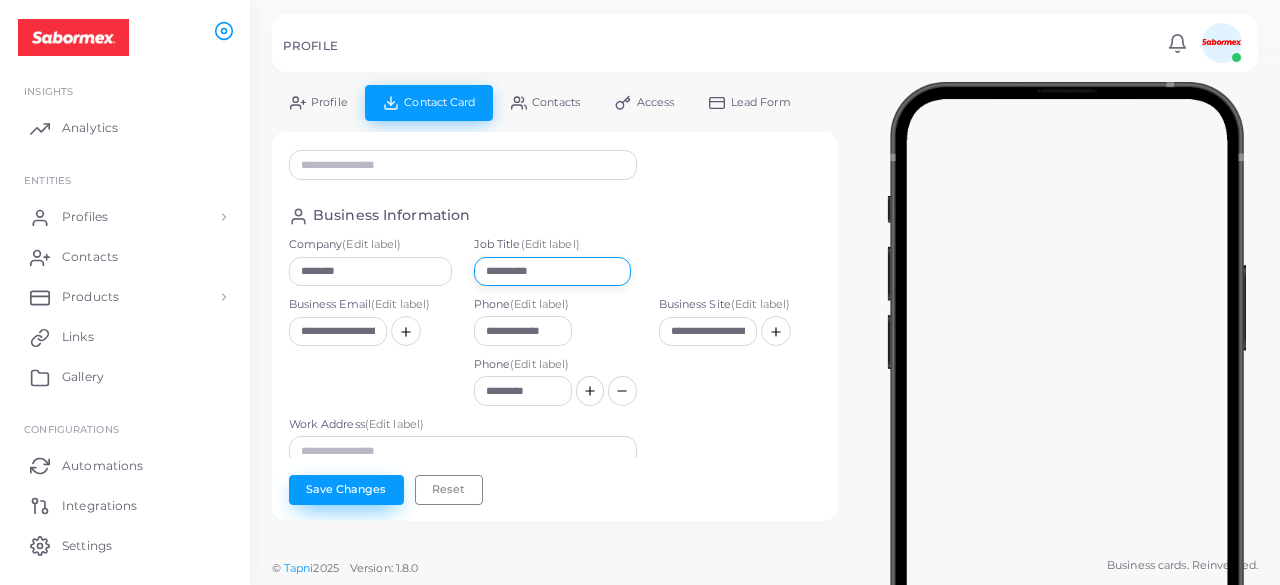 type on "*********" 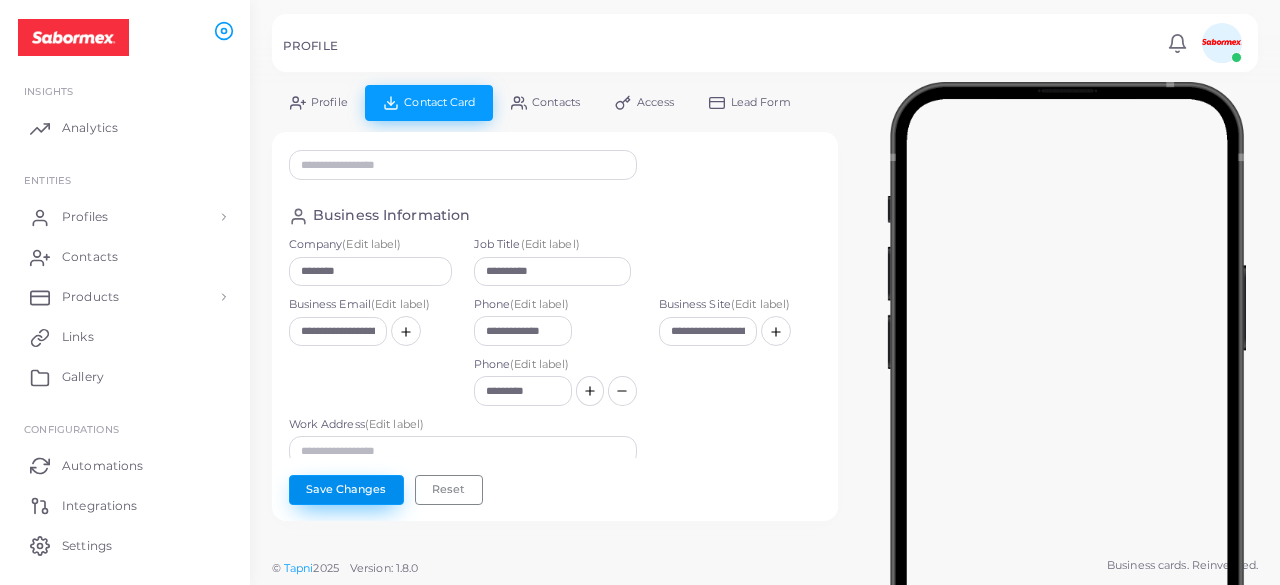 click on "Save Changes" at bounding box center (346, 490) 